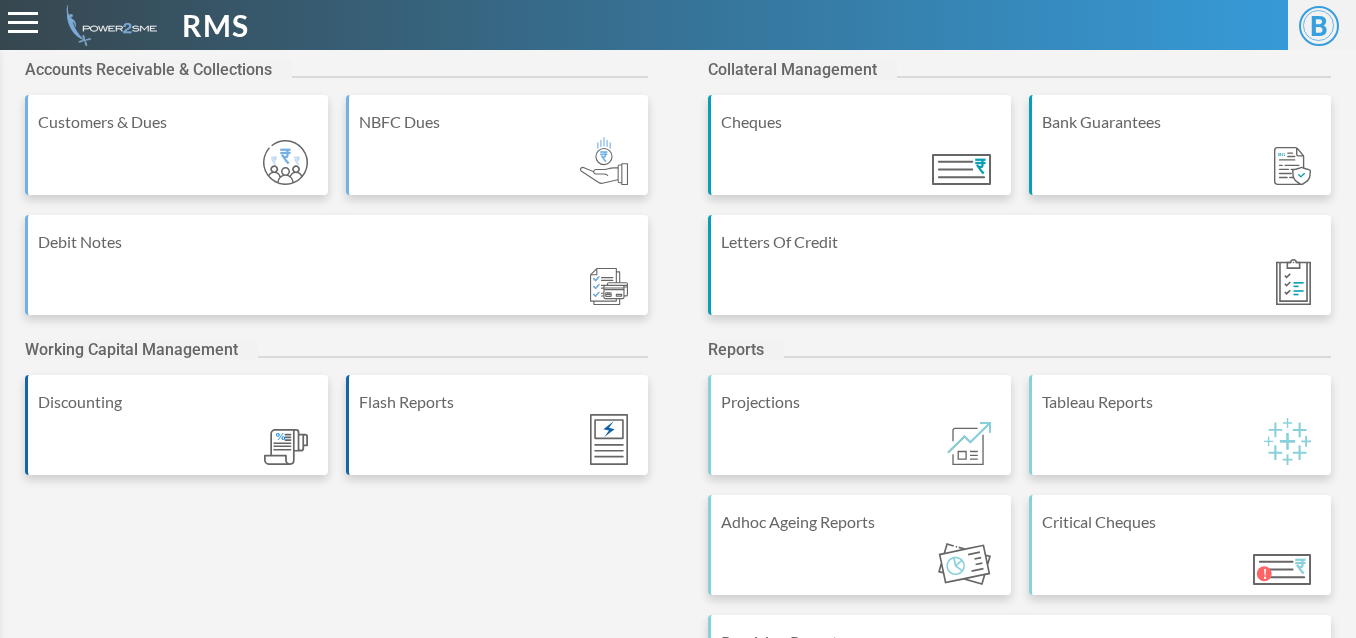 scroll, scrollTop: 0, scrollLeft: 0, axis: both 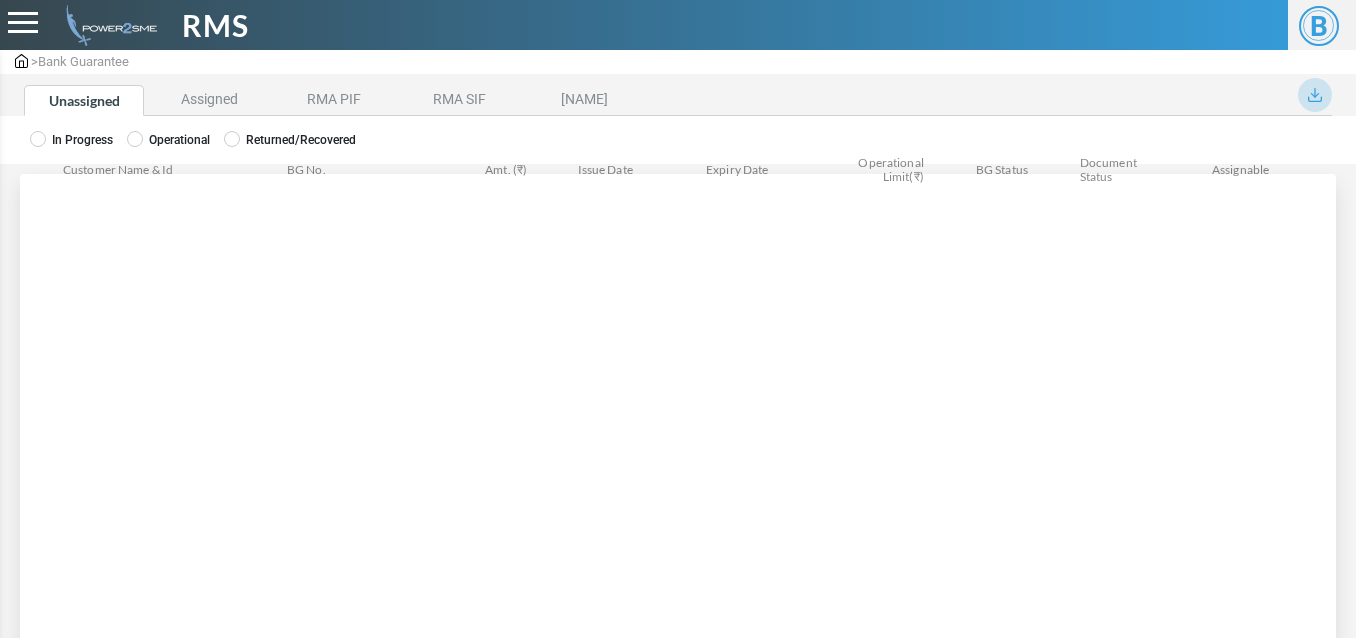 click at bounding box center [38, 139] 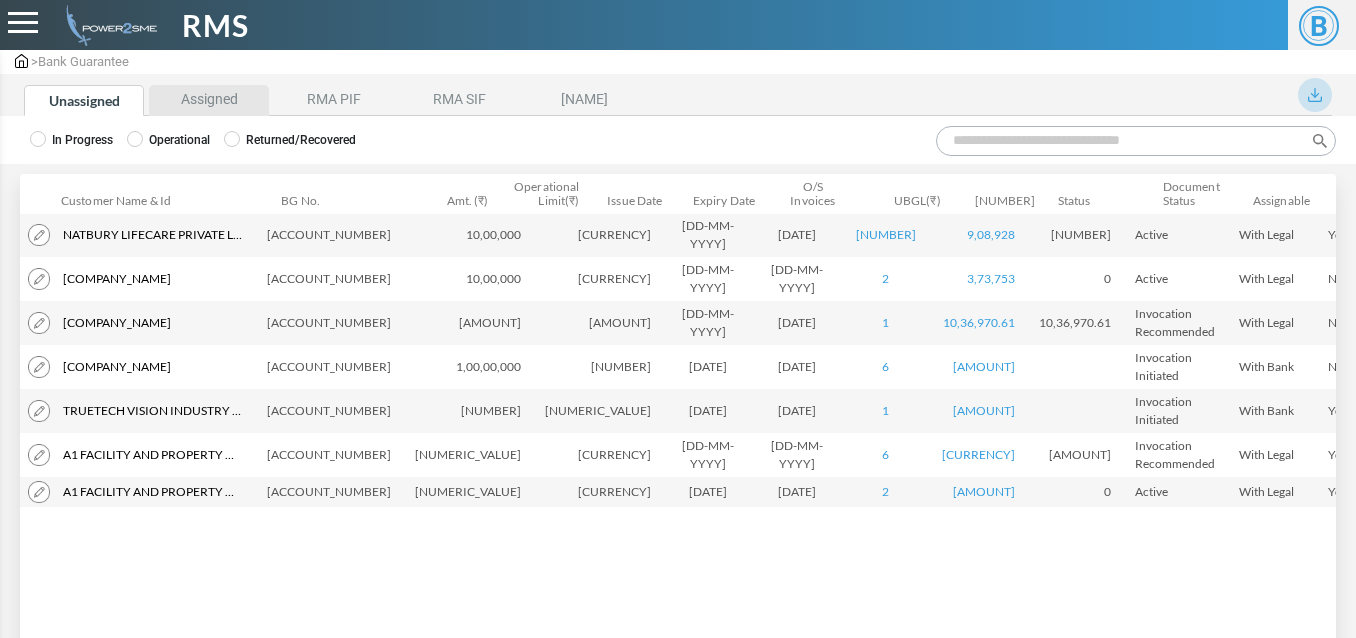 click on "Assigned" at bounding box center [209, 100] 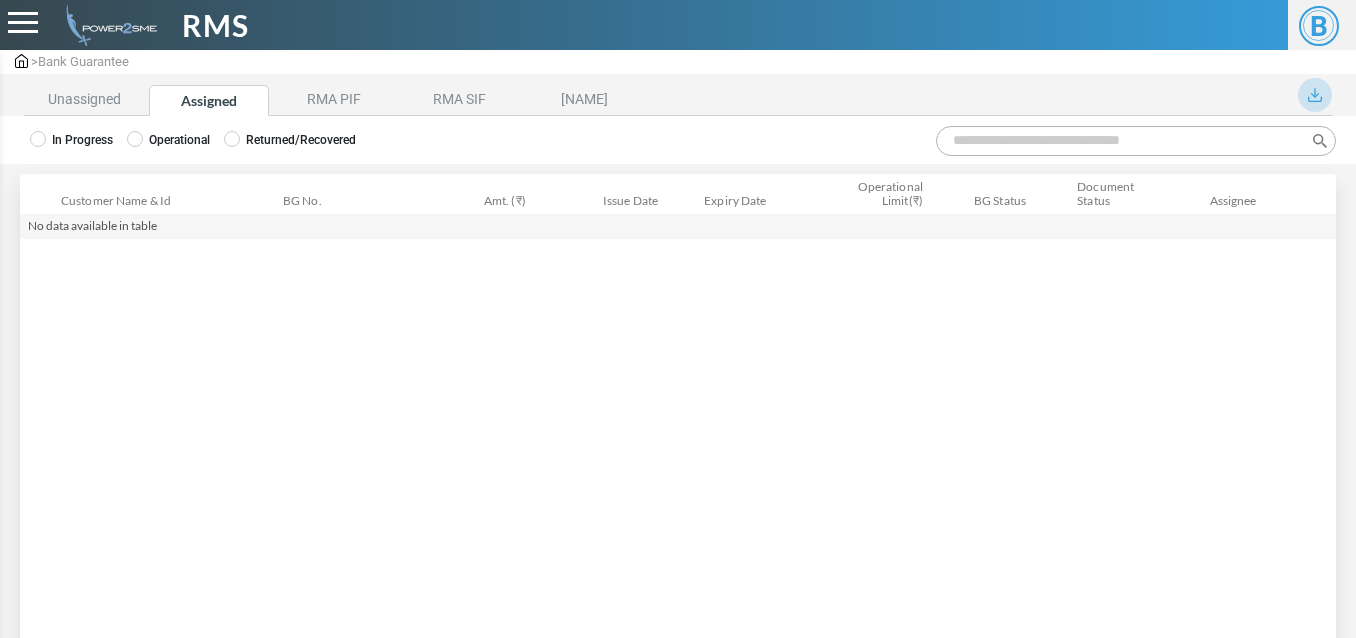 click on "Operational" at bounding box center (71, 140) 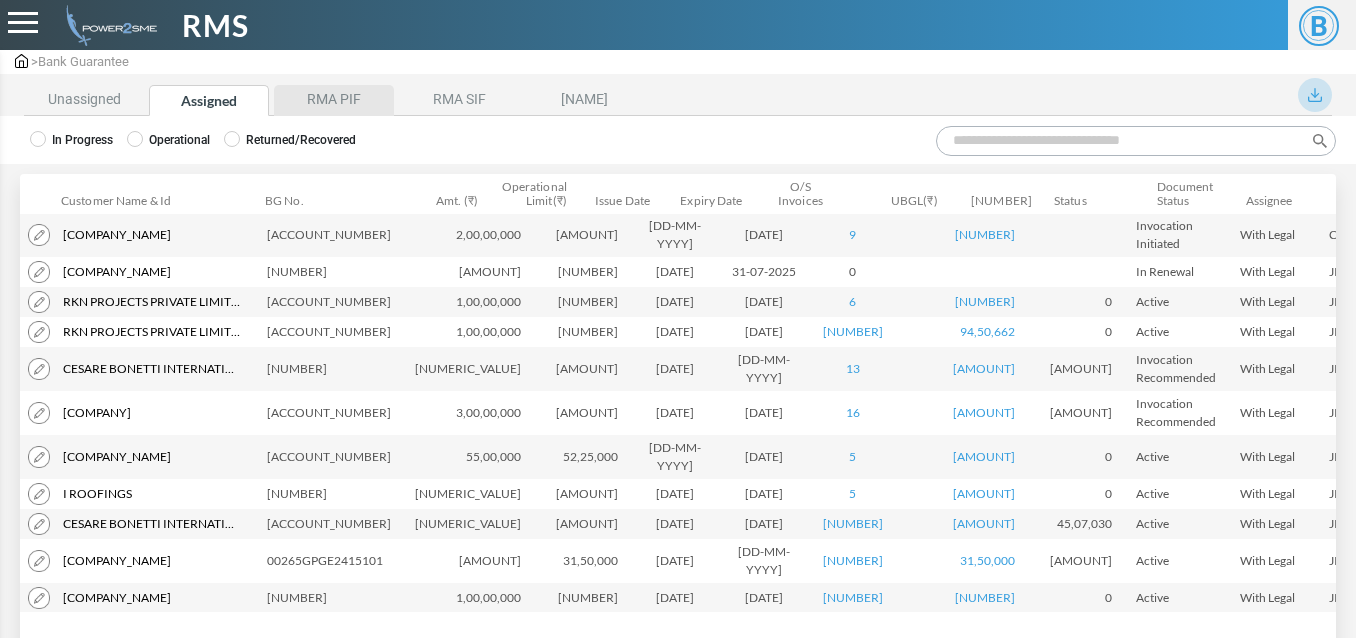 click on "RMA PIF" at bounding box center [334, 100] 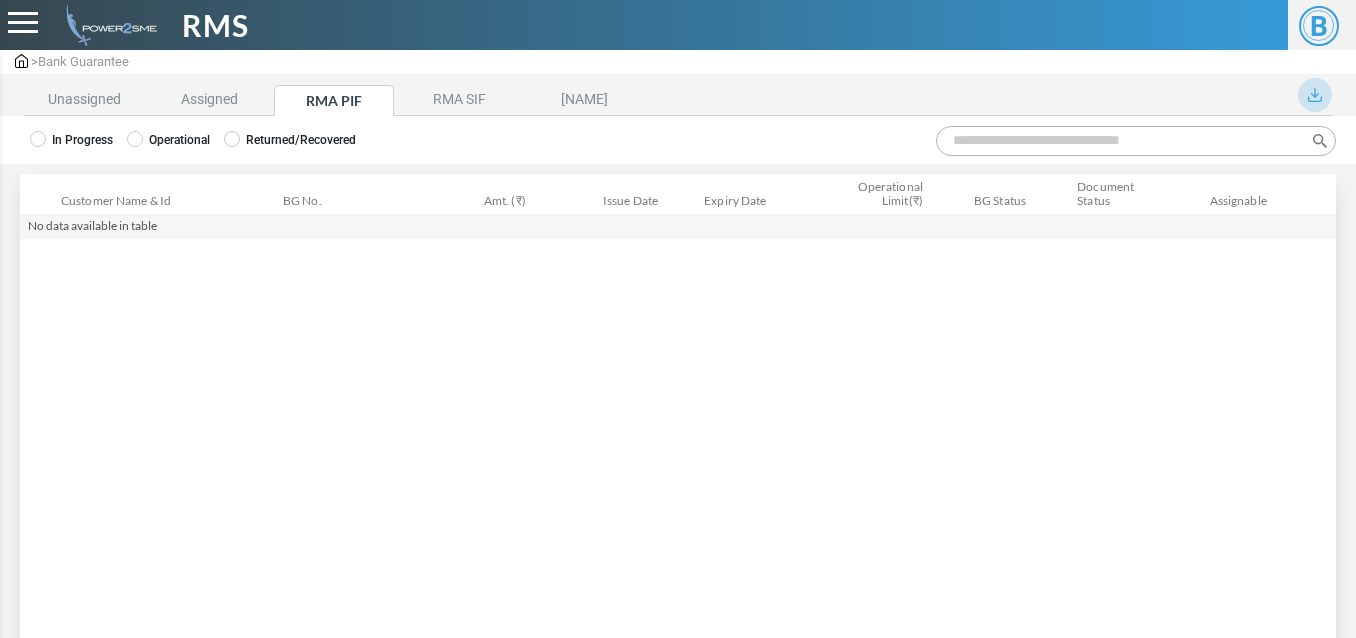 click on "Operational" at bounding box center (71, 140) 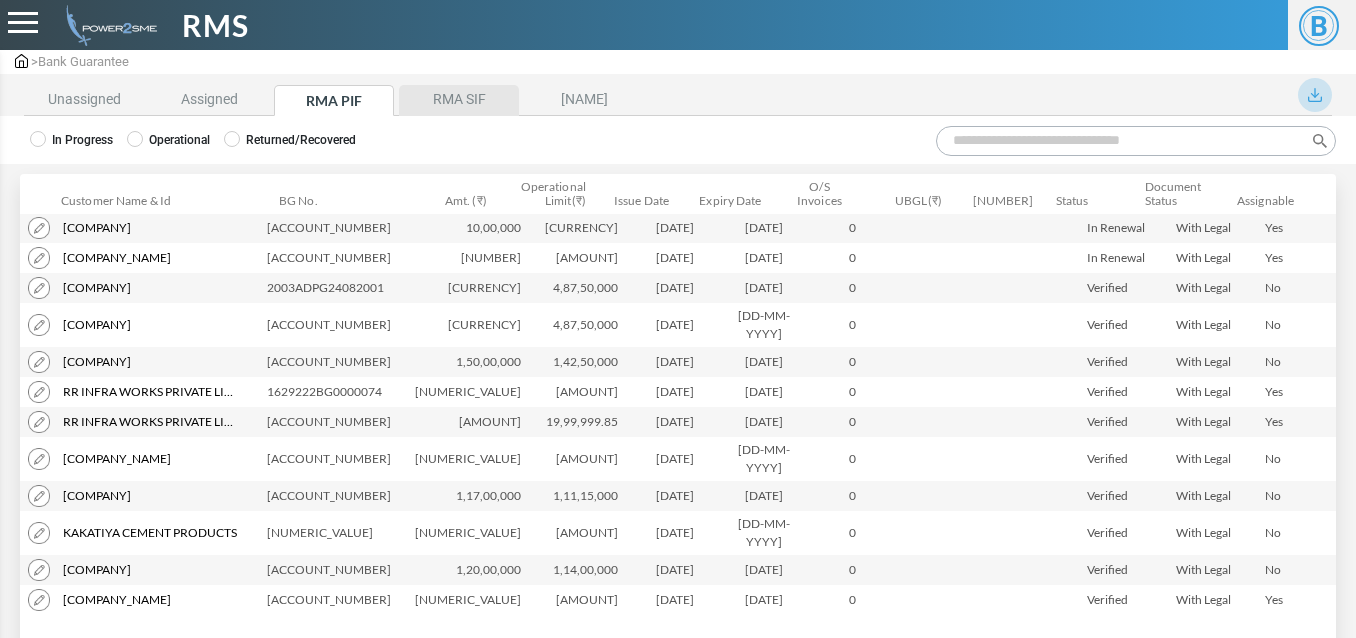 click on "[COMPANY_NAME]" at bounding box center [459, 100] 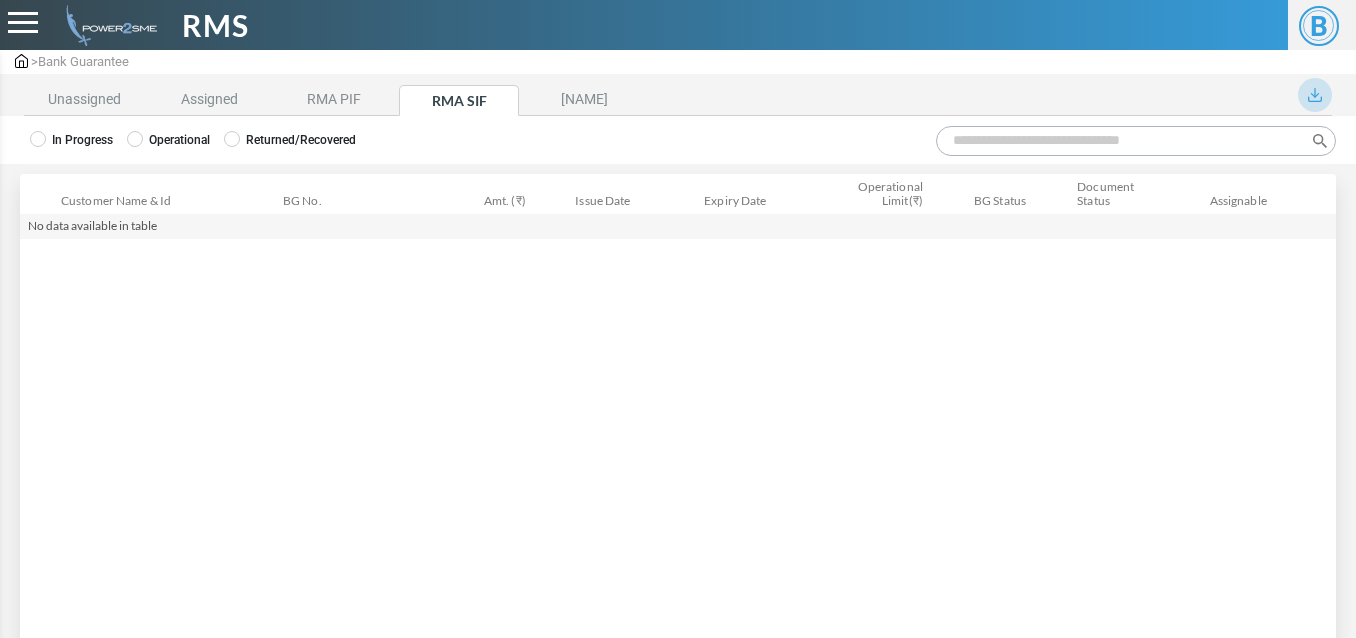 click on "Operational" at bounding box center (71, 140) 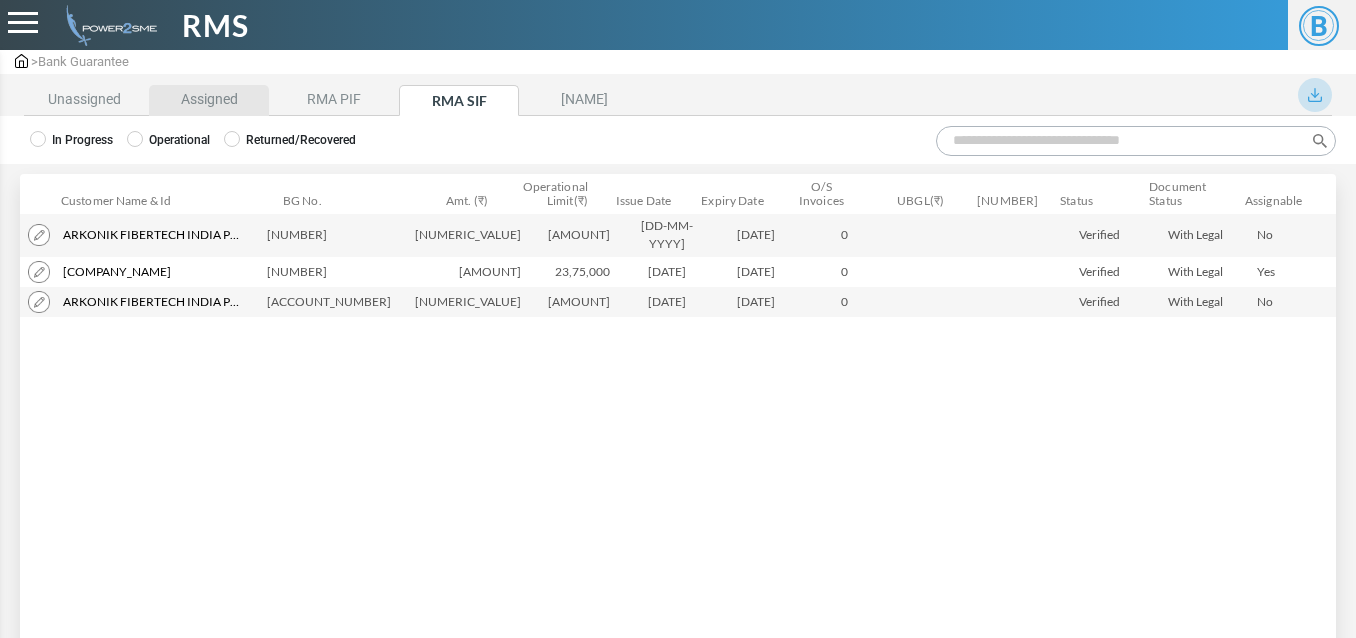 click on "Assigned" at bounding box center [209, 100] 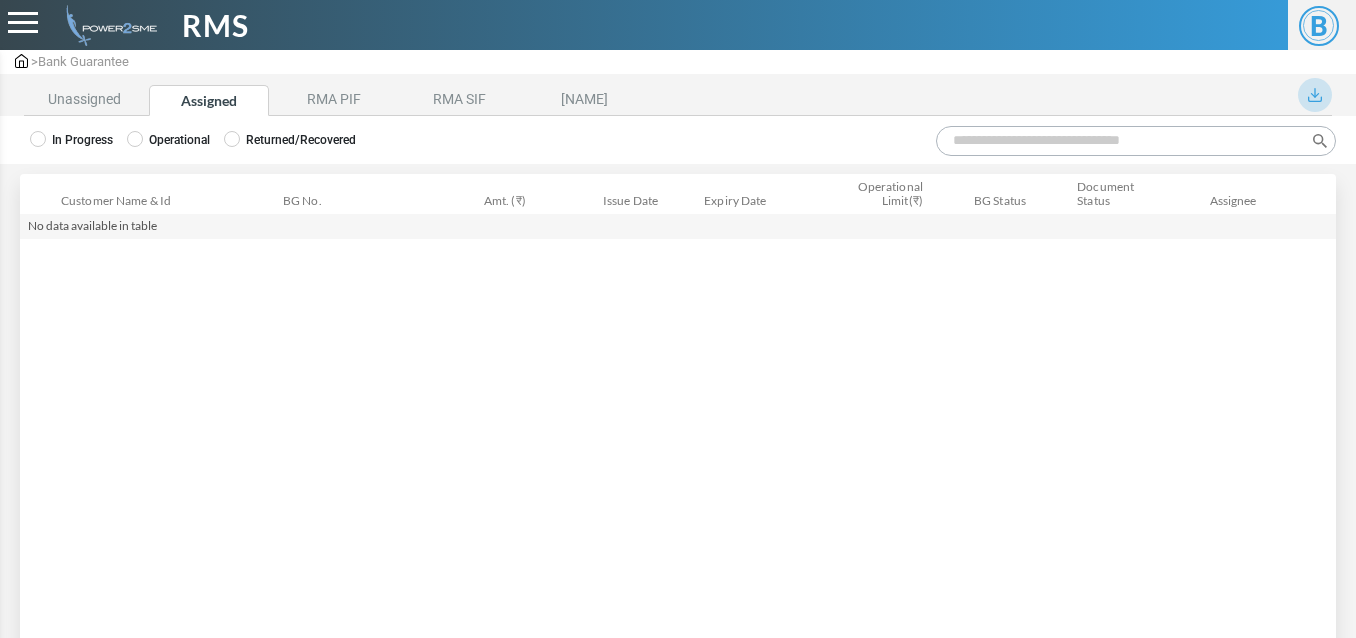 click at bounding box center (38, 139) 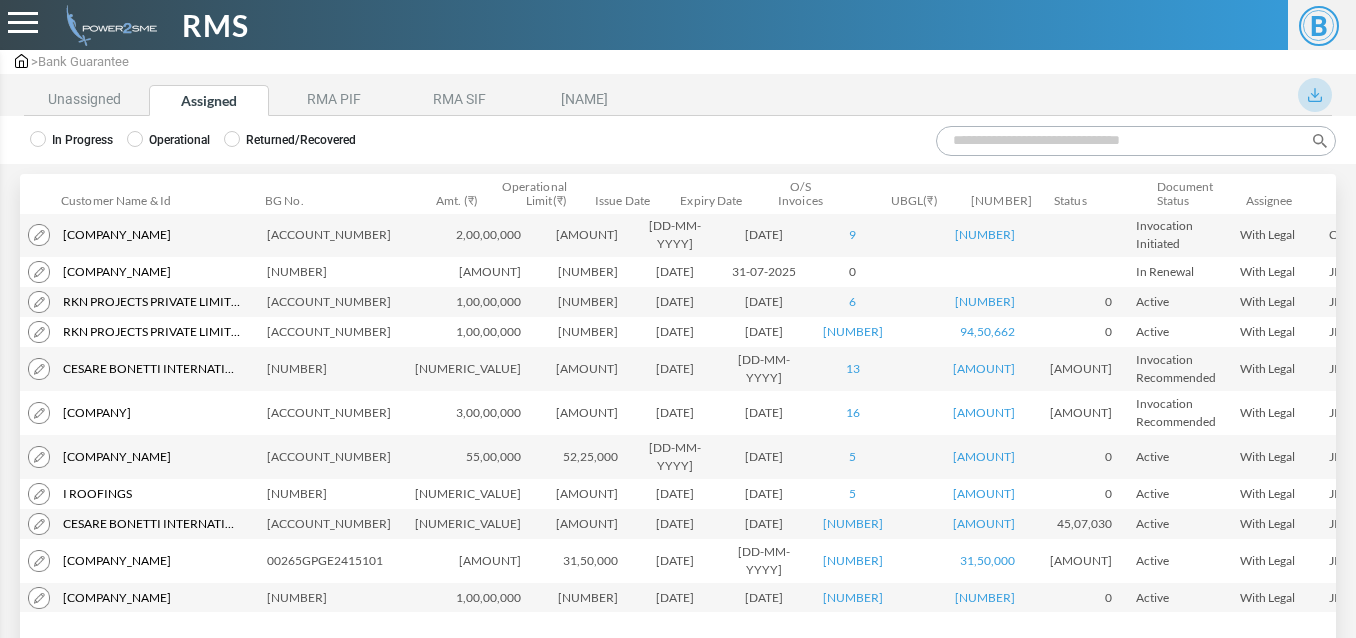 click on "Search:" at bounding box center [1136, 141] 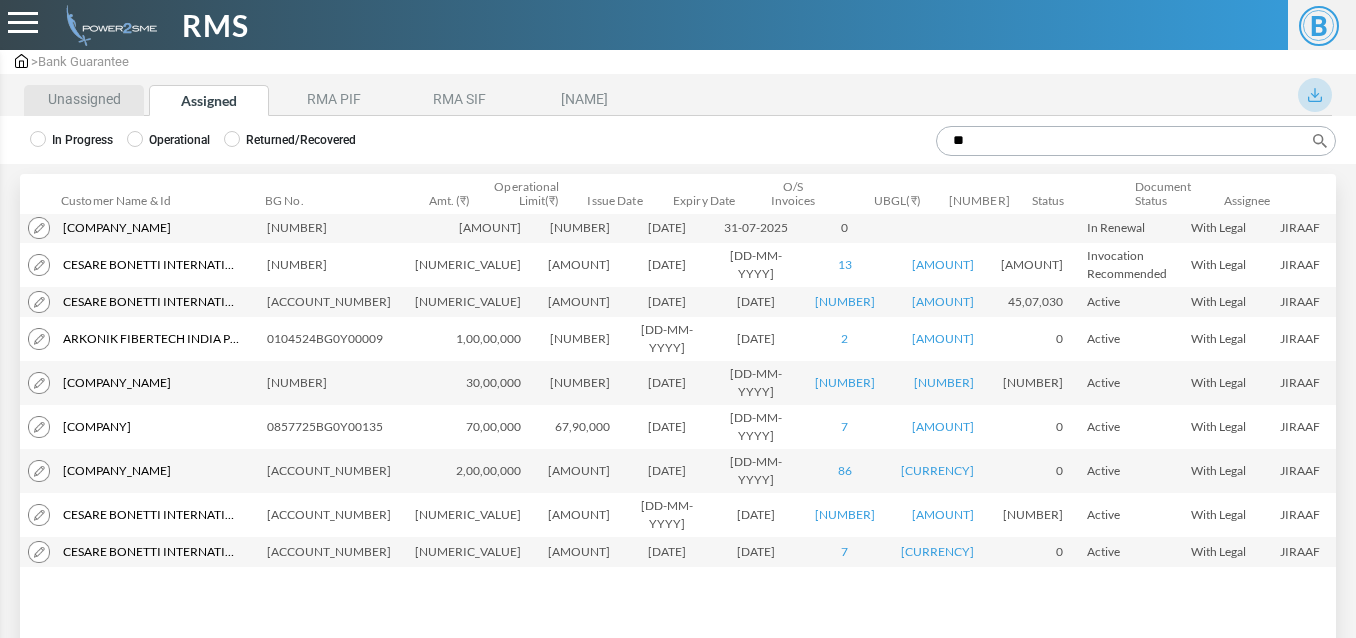 type on "**" 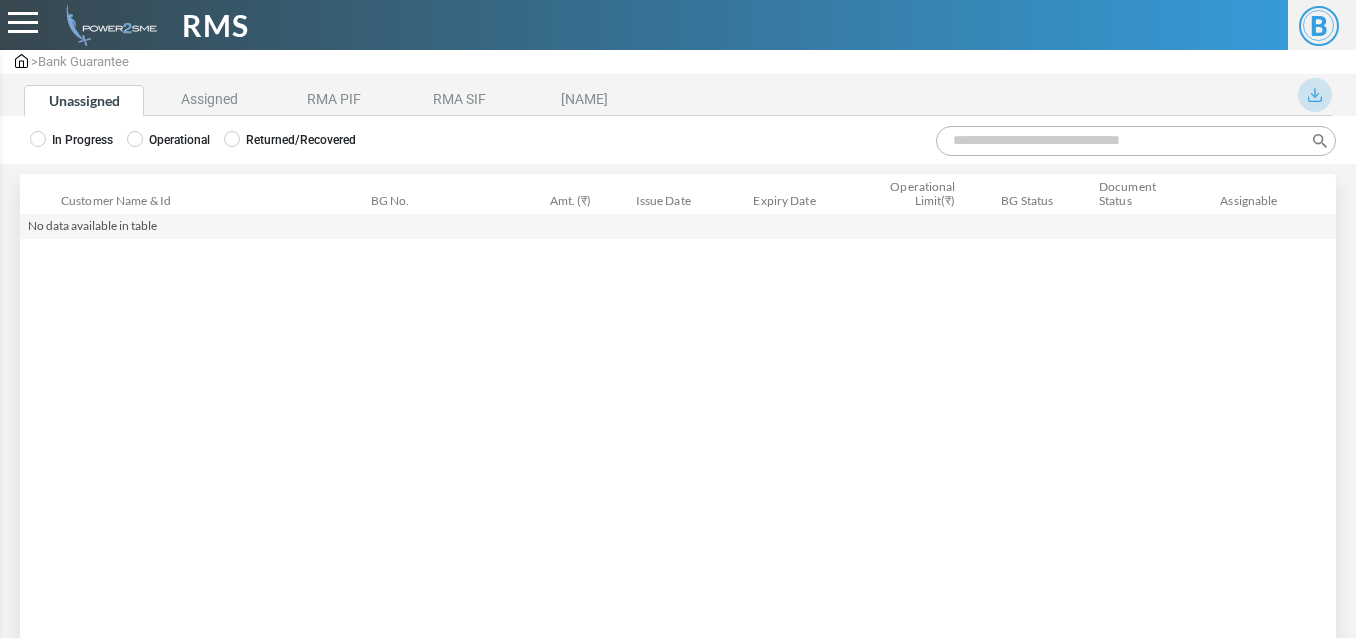 click on "Operational" at bounding box center [71, 140] 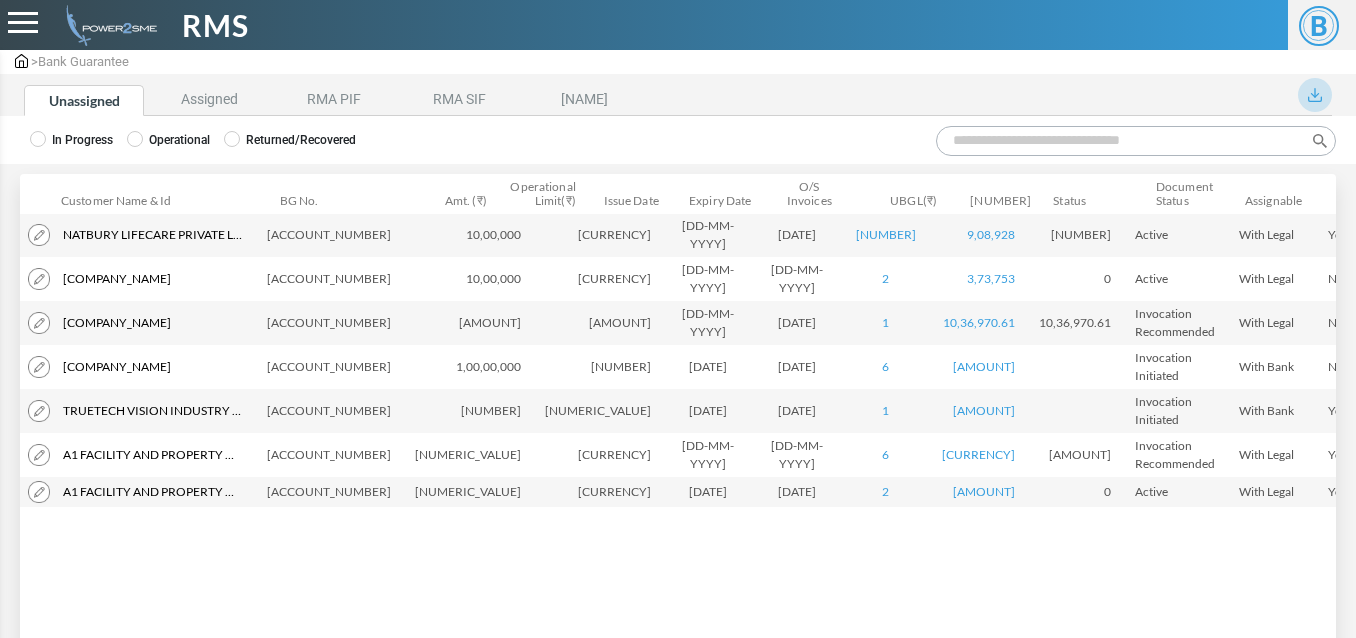 click on "Search:" at bounding box center (1136, 141) 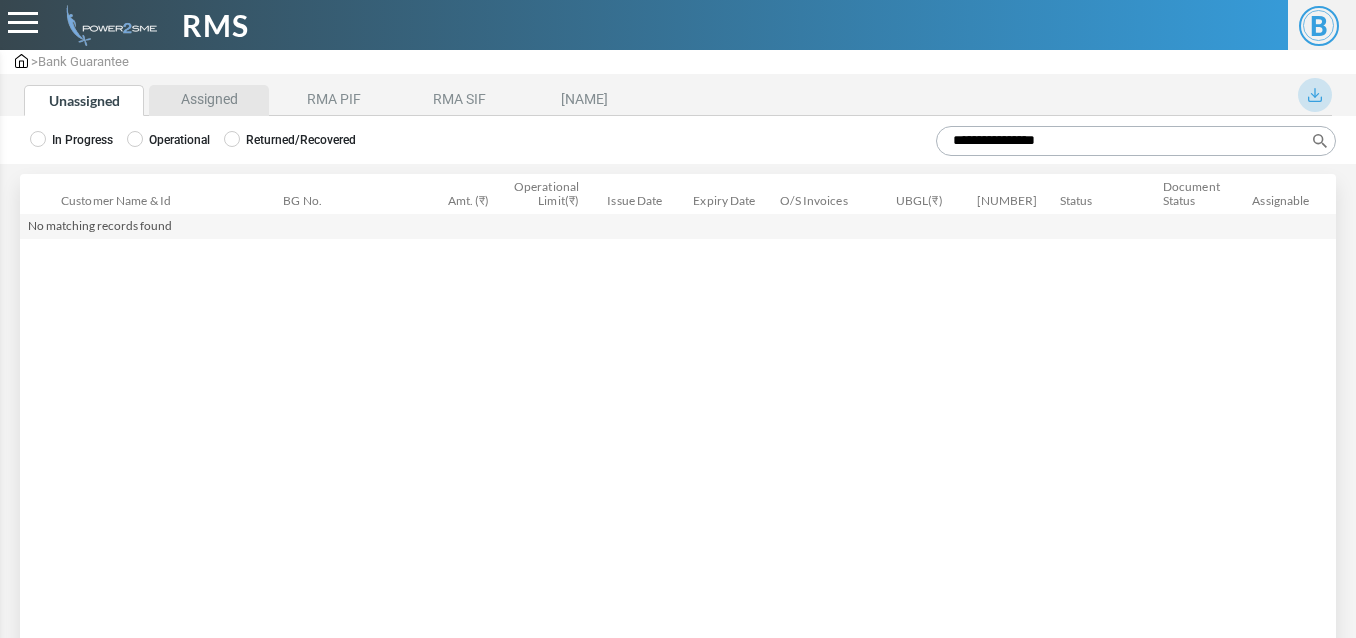 type on "**********" 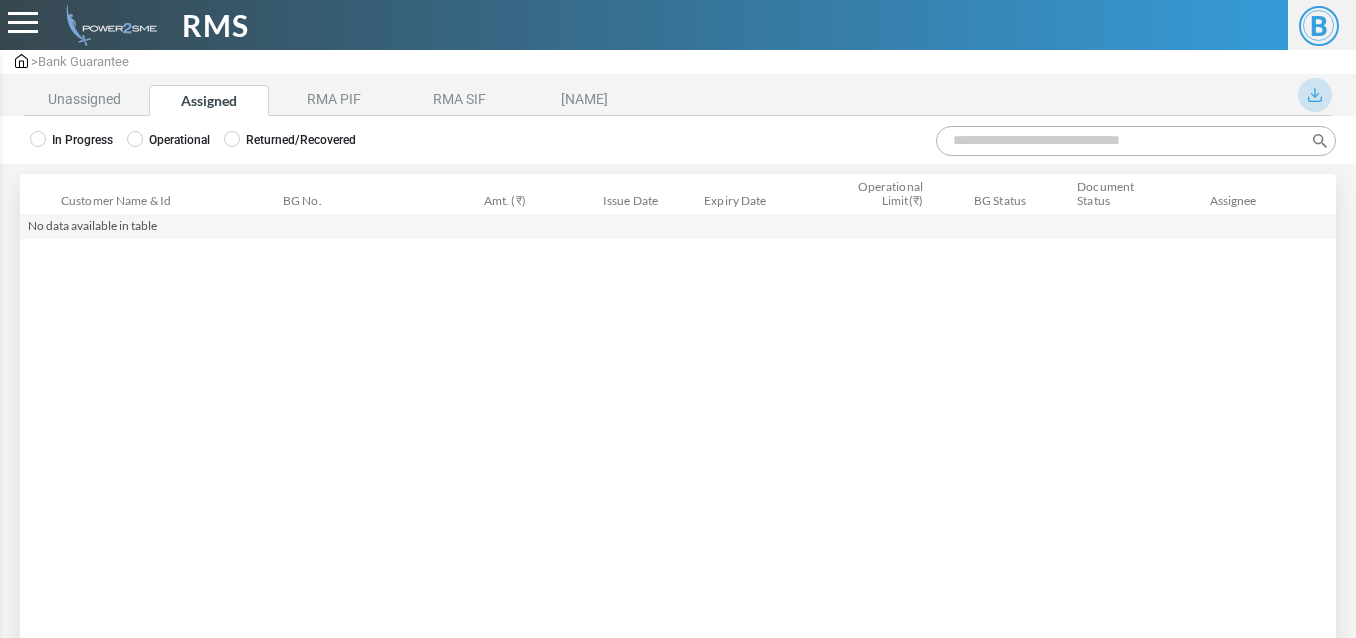 click on "Operational" at bounding box center (71, 140) 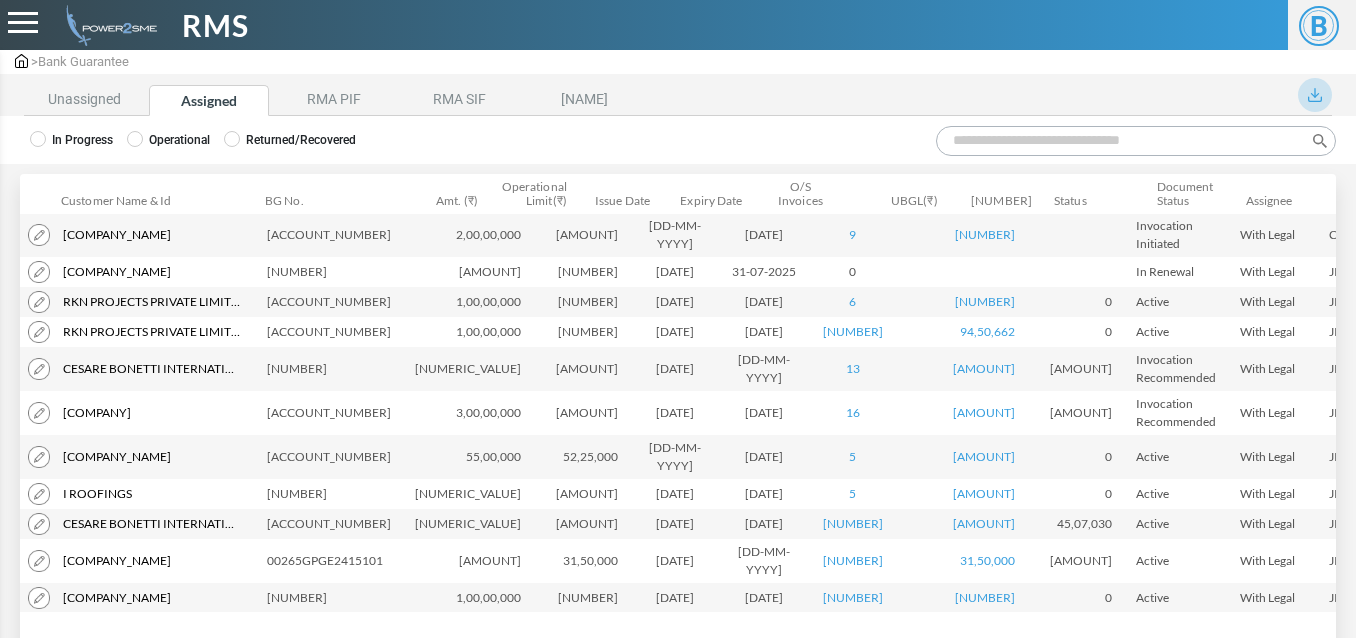 click on "Search:" at bounding box center [1136, 141] 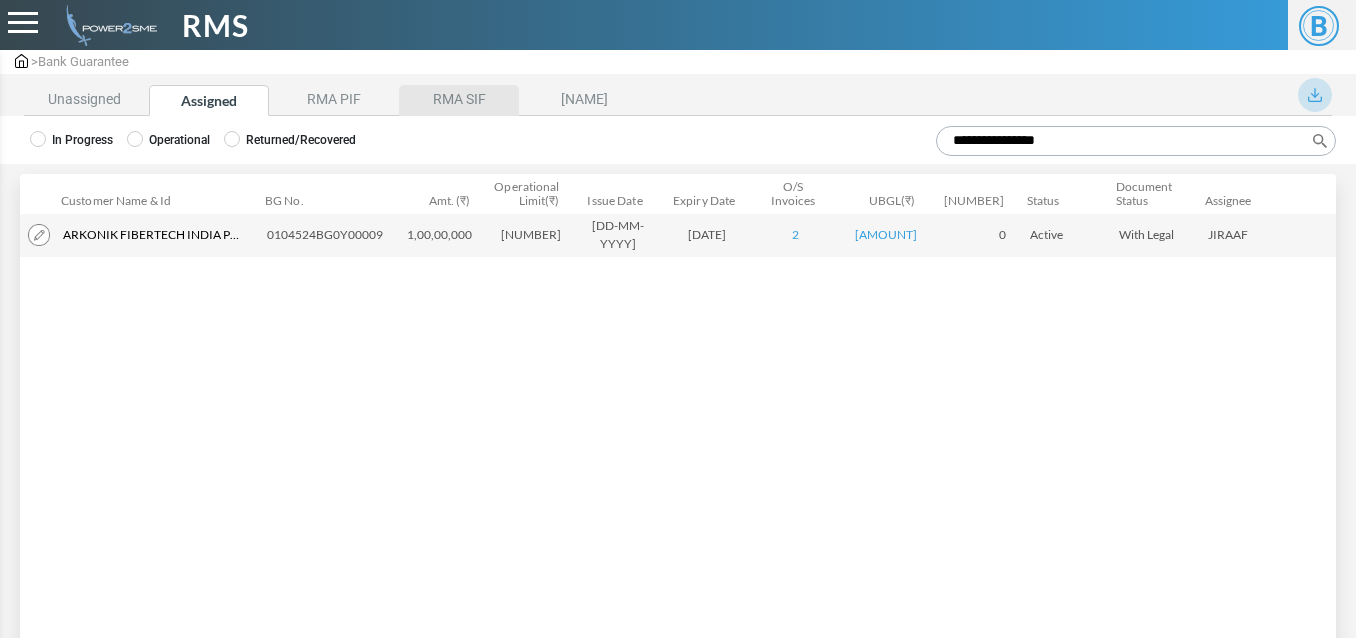 type on "**********" 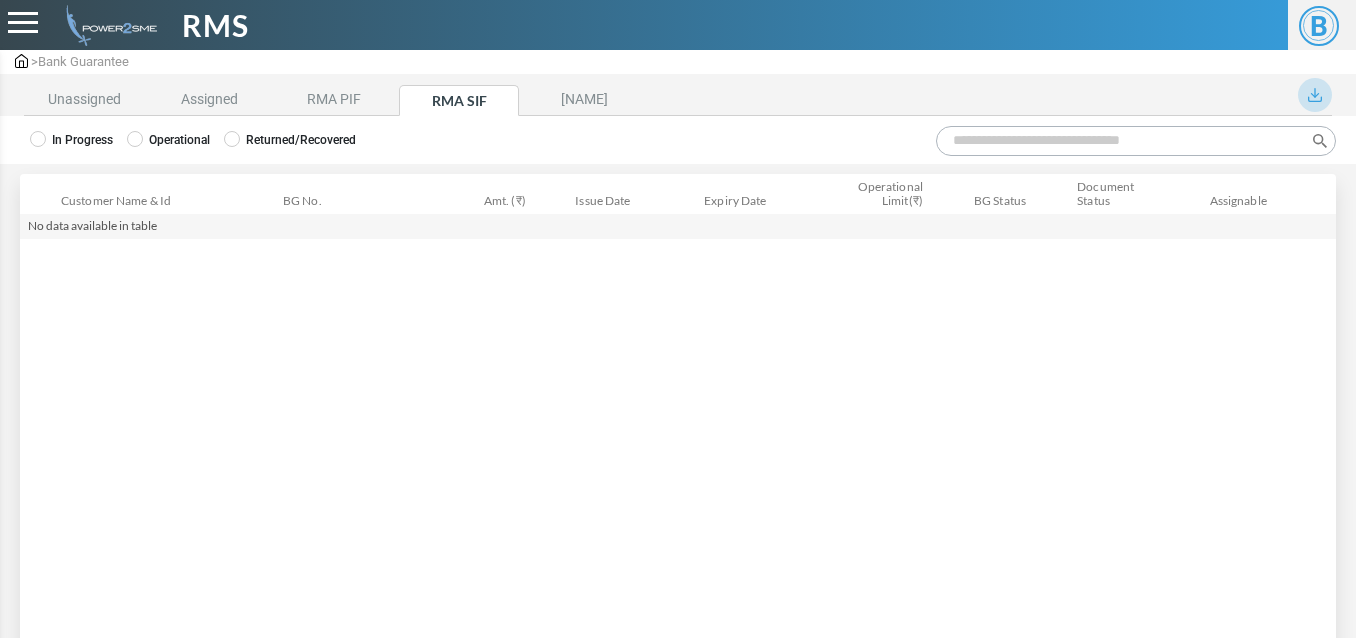 click at bounding box center [38, 139] 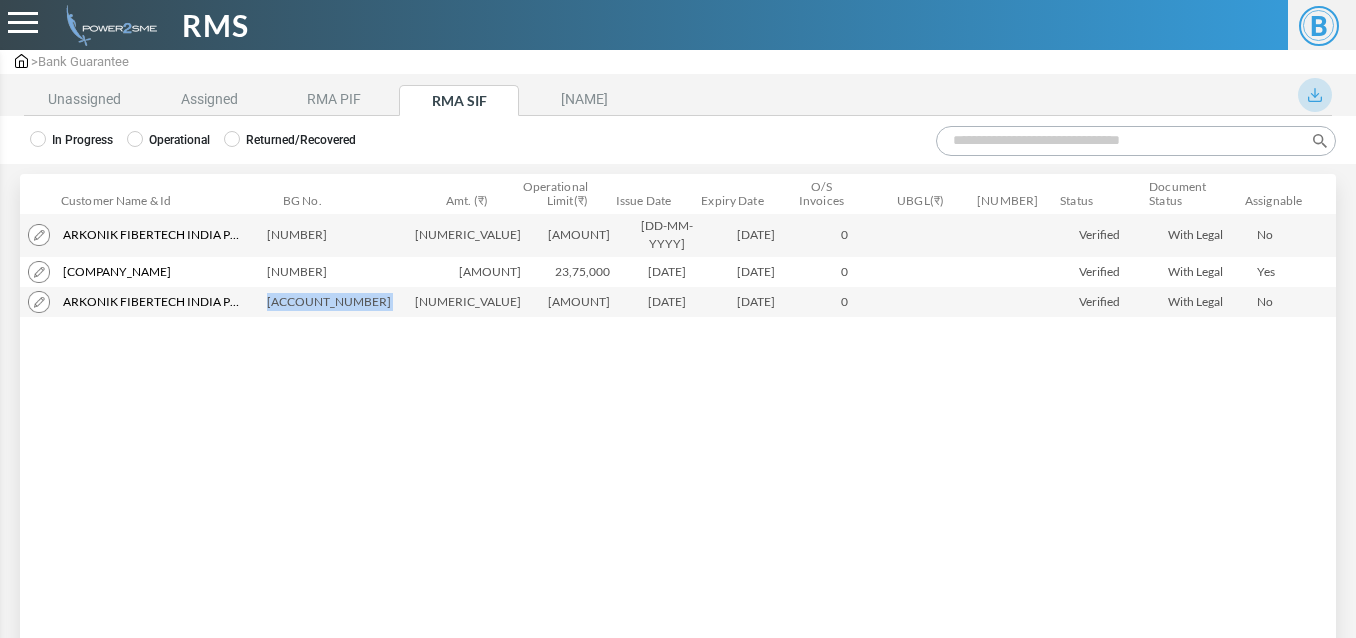 drag, startPoint x: 280, startPoint y: 283, endPoint x: 417, endPoint y: 294, distance: 137.4409 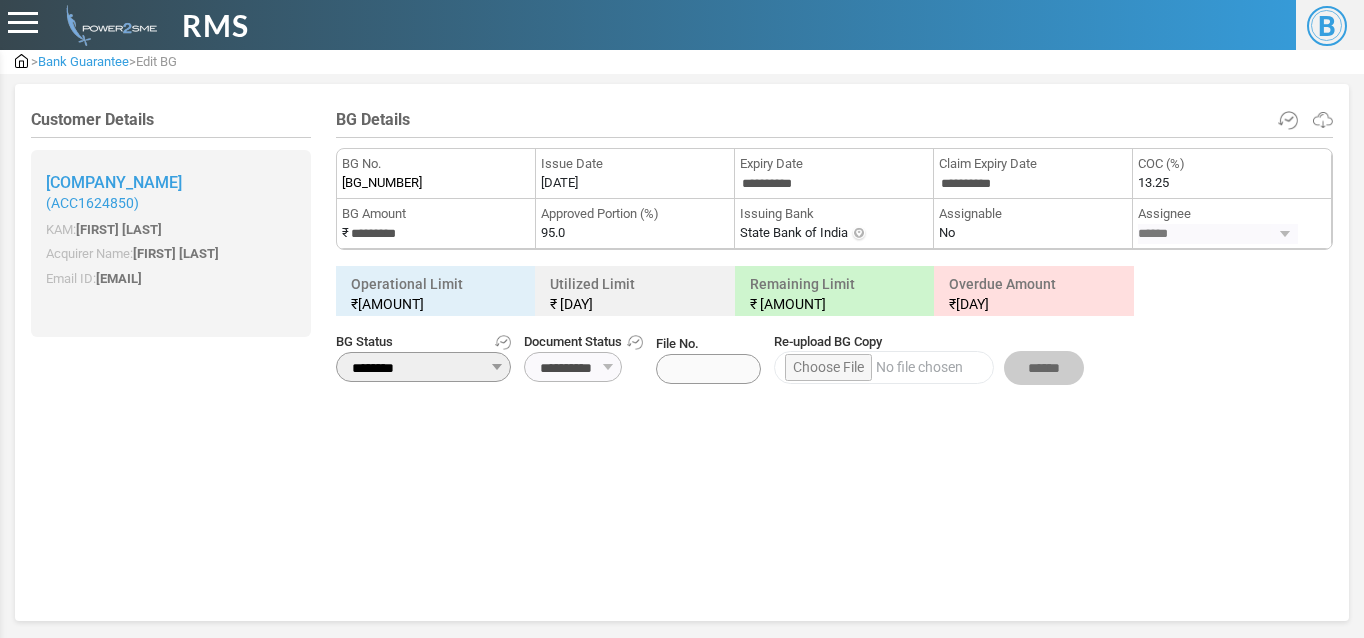 scroll, scrollTop: 0, scrollLeft: 0, axis: both 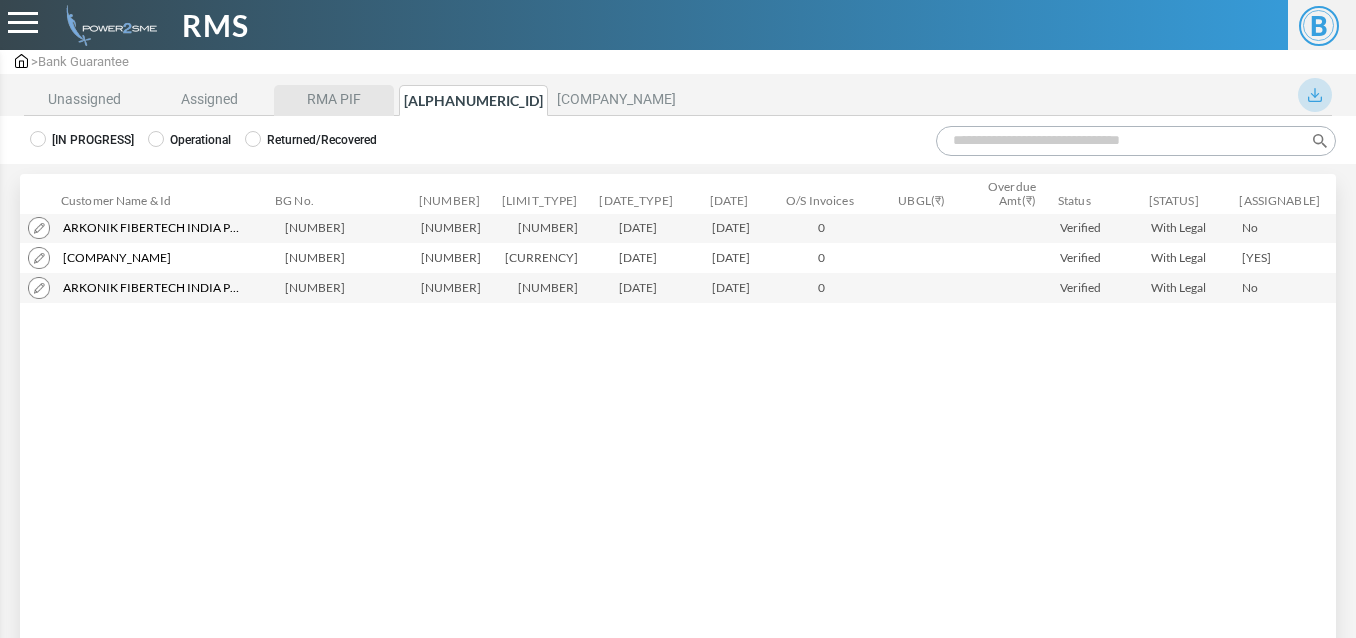 click on "[FINANCIAL_STATUS]" at bounding box center [334, 100] 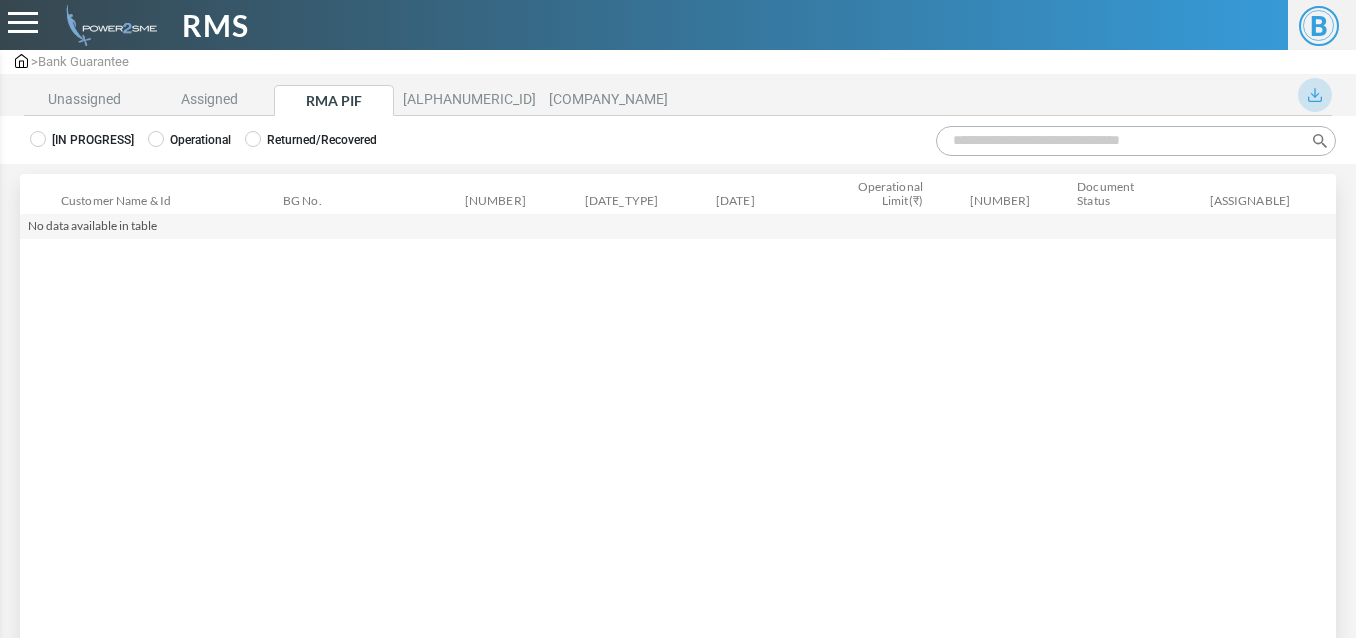 click on "Operational" at bounding box center (82, 140) 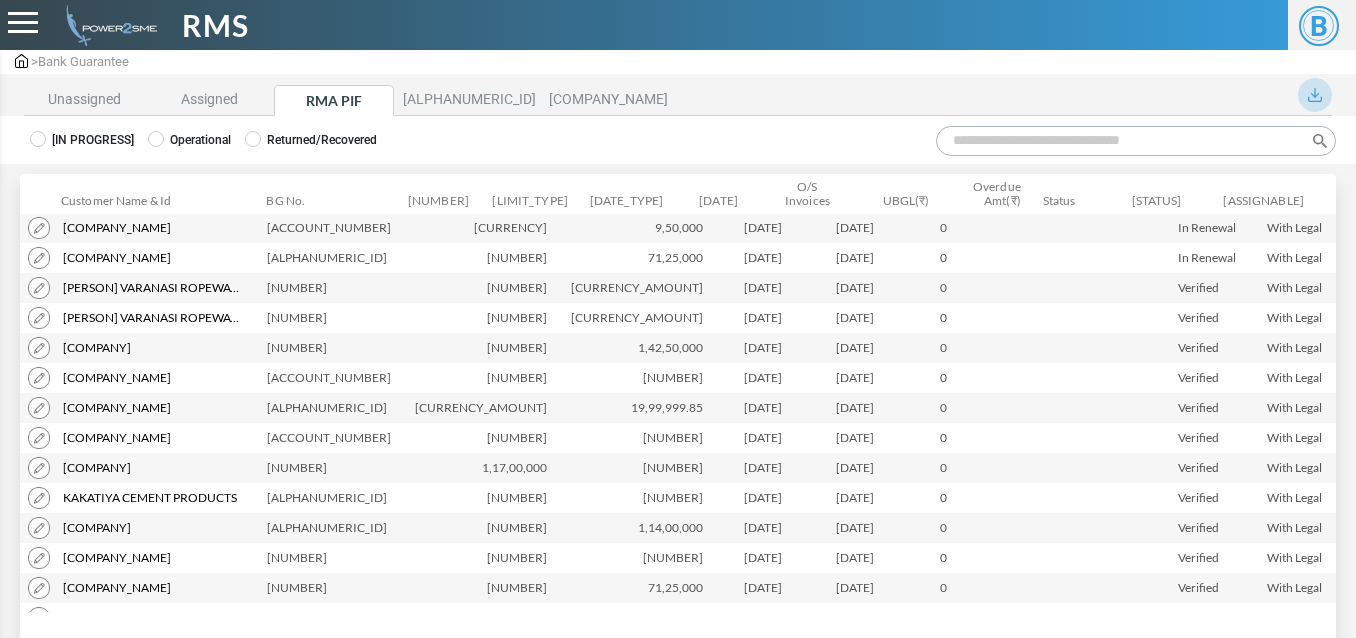 click on "Search:" at bounding box center [1136, 141] 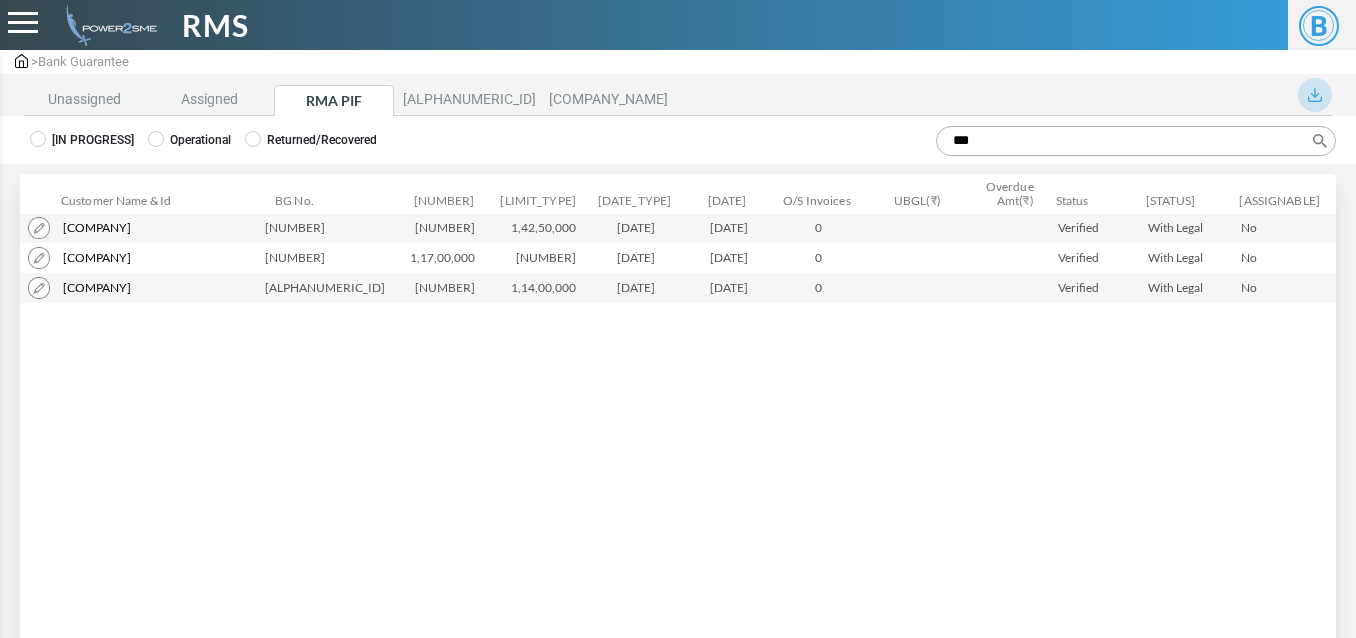 type on "***" 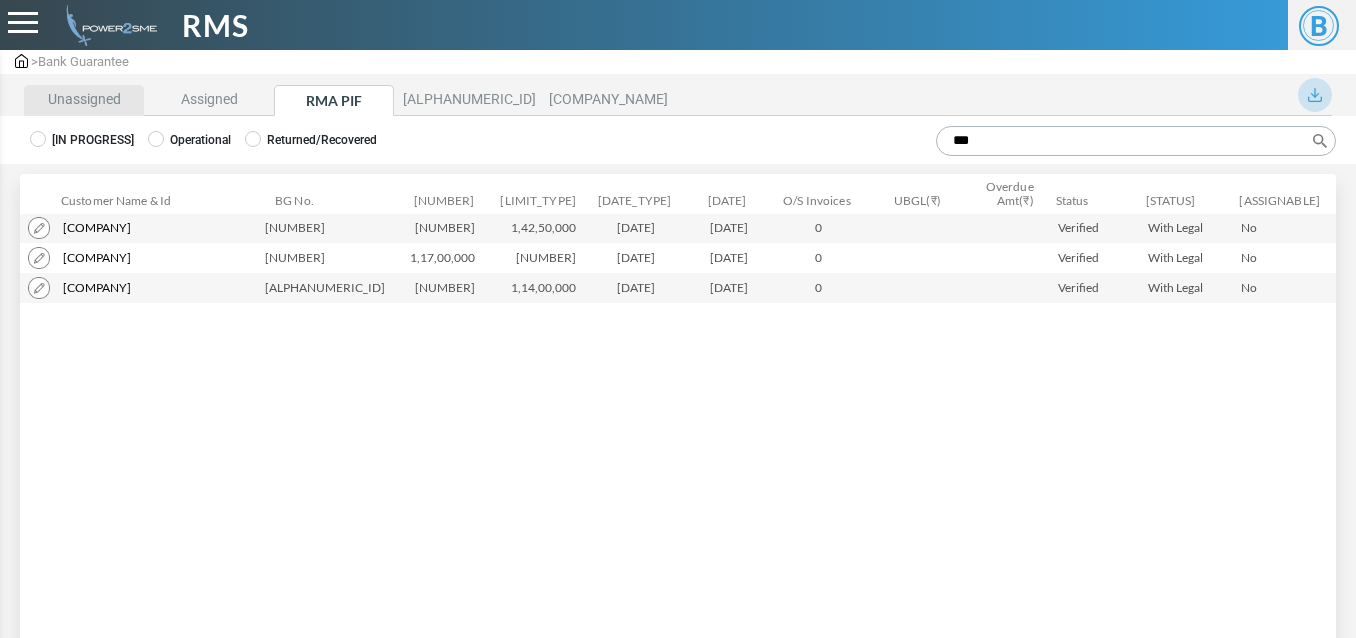 click on "Unassigned" at bounding box center (84, 100) 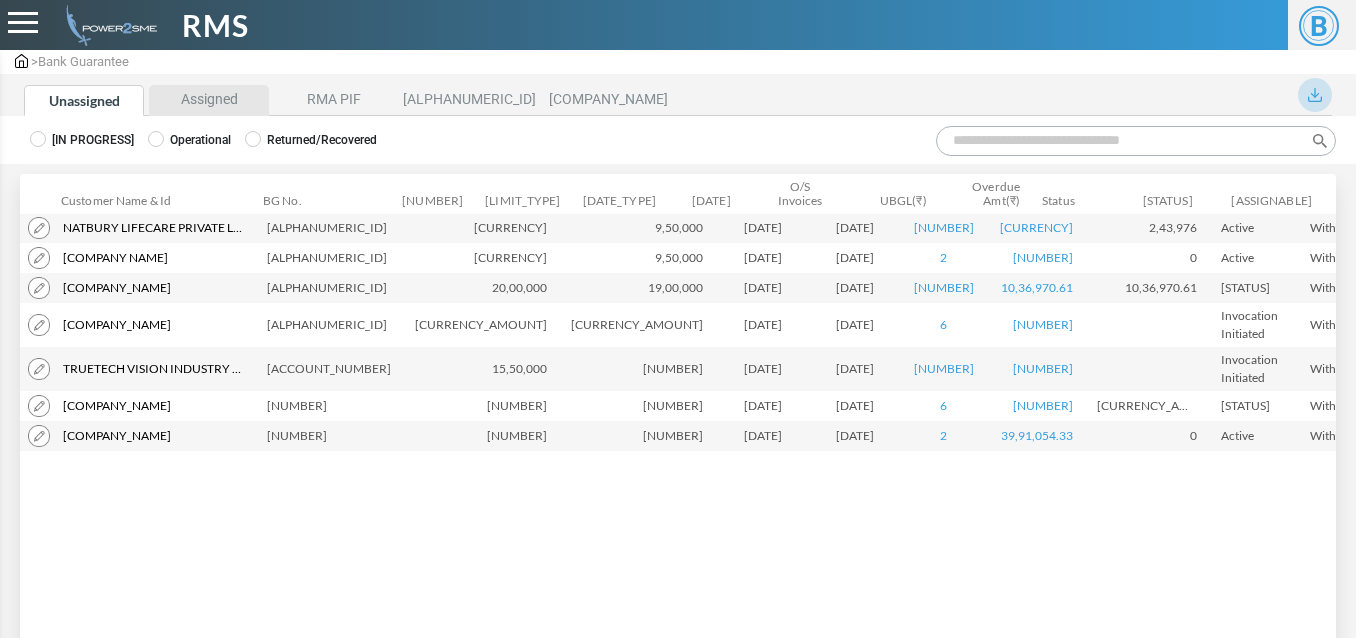 click on "Assigned" at bounding box center [209, 100] 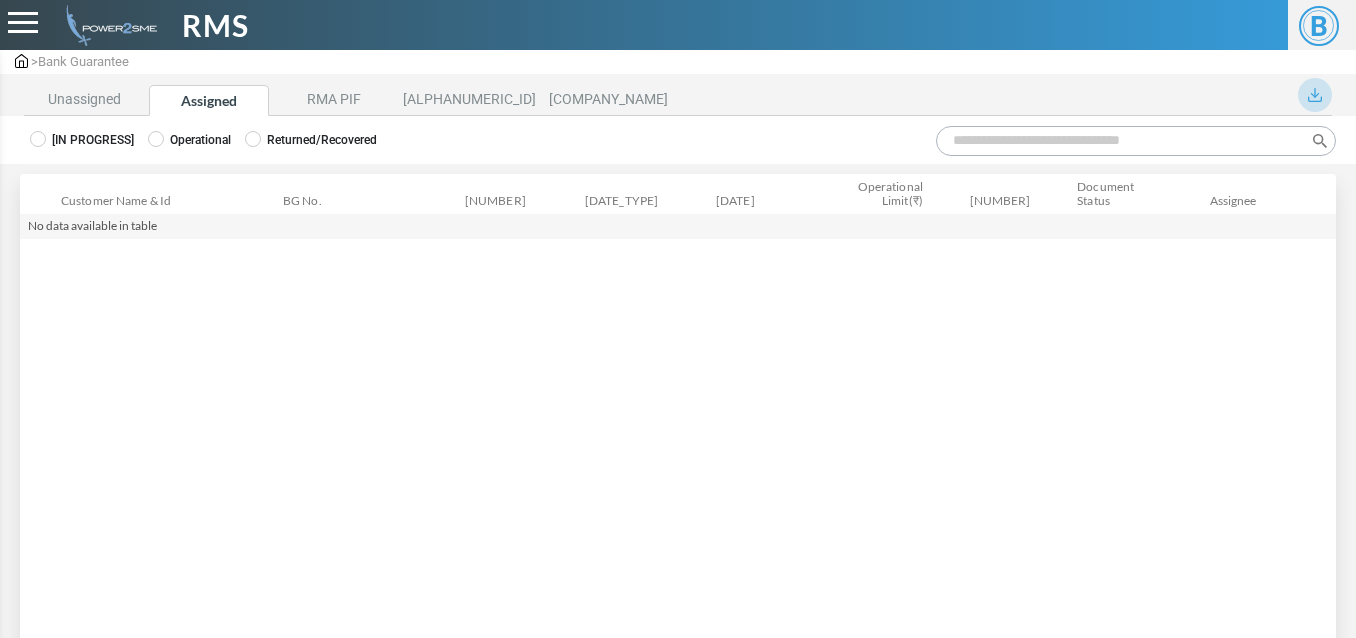 click on "Operational" at bounding box center [82, 140] 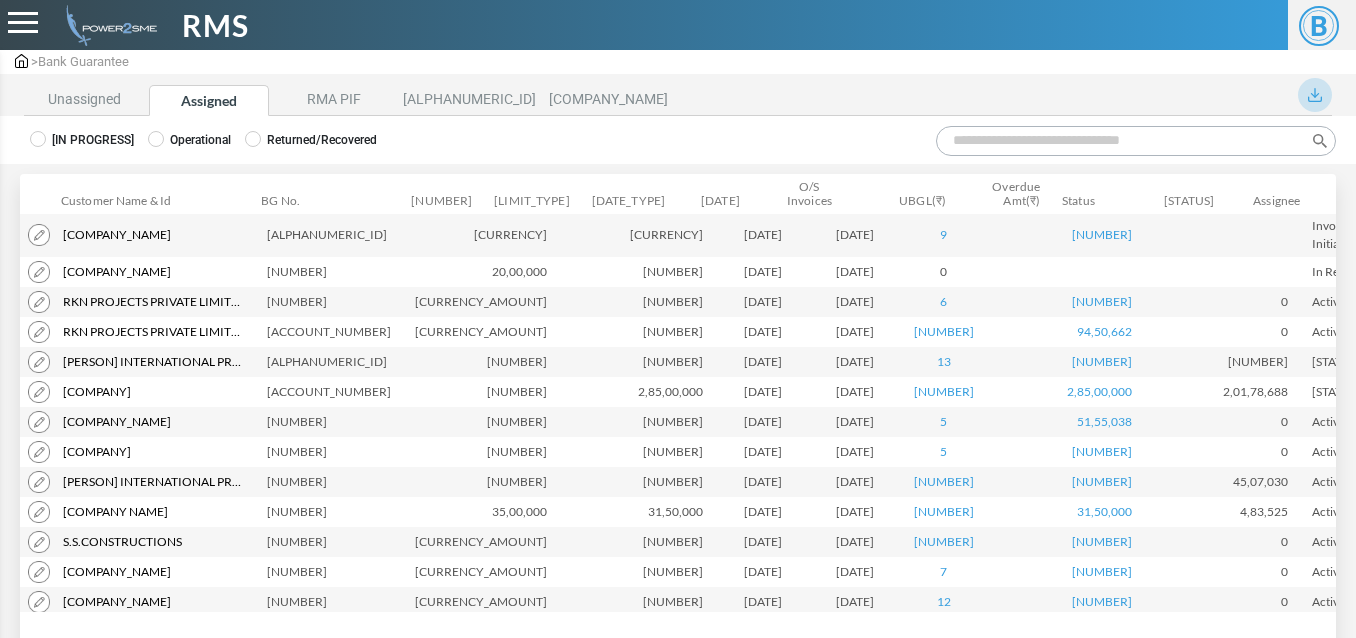 click on "Search:" at bounding box center [1136, 141] 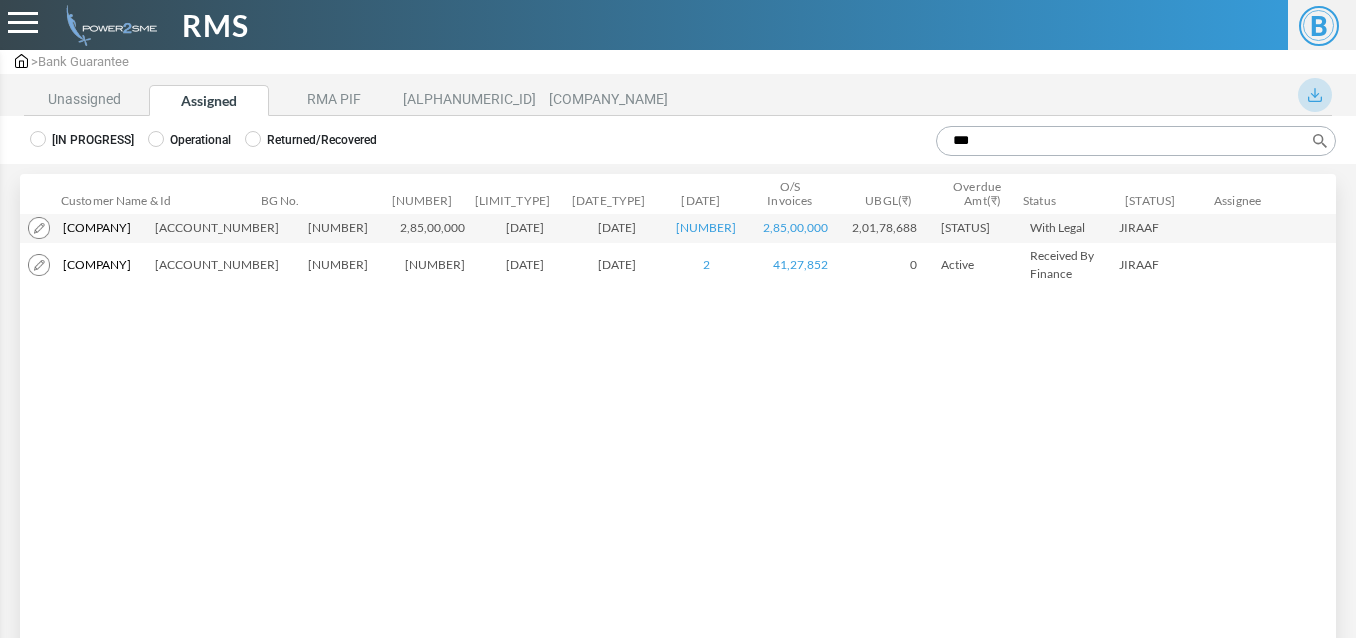 type on "***" 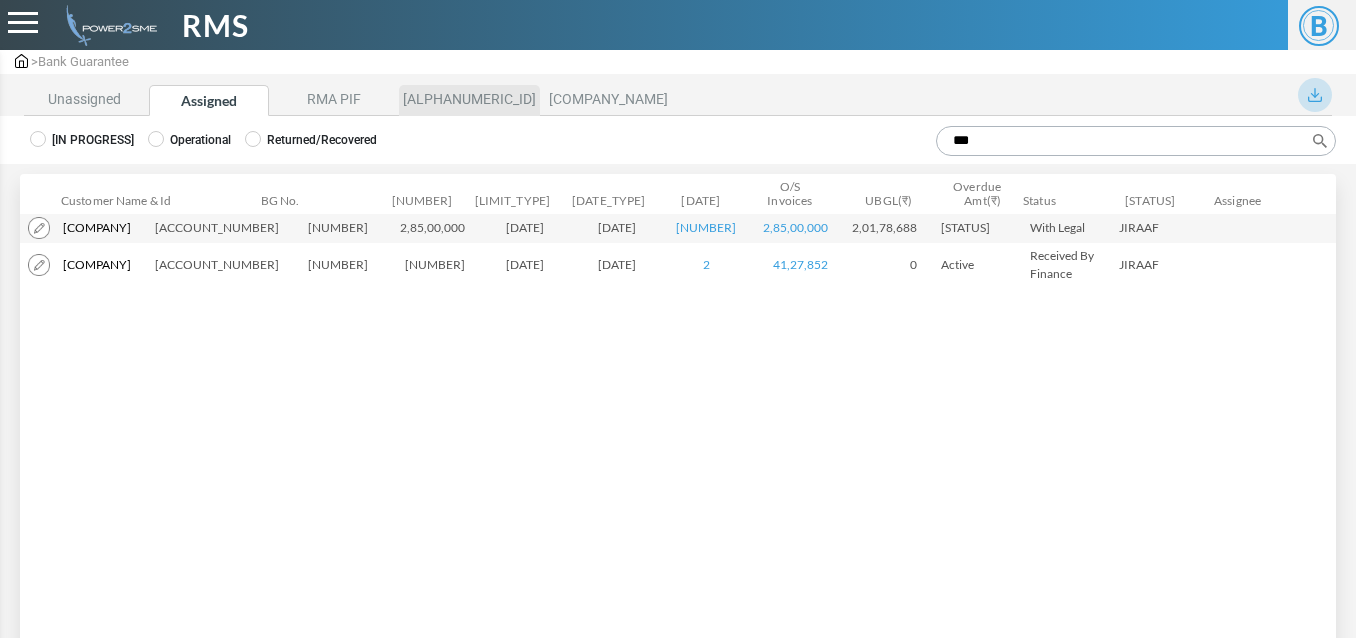 click on "[COMPANY_NAME]" at bounding box center [469, 100] 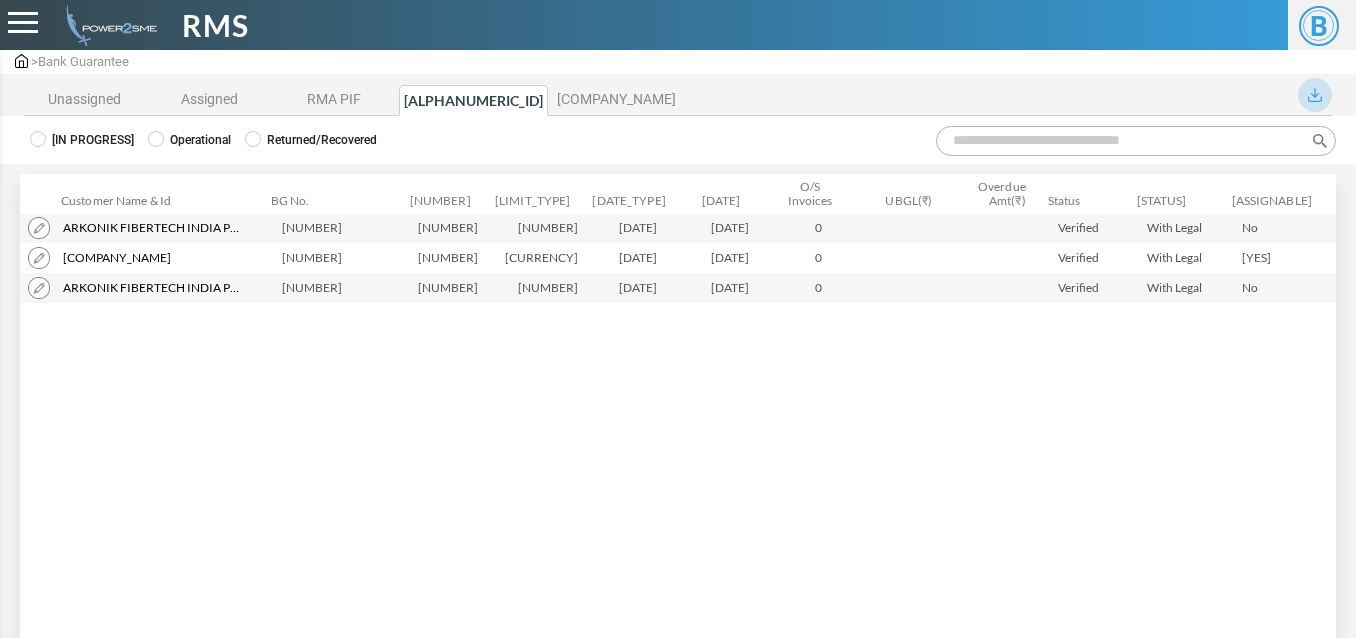 click at bounding box center [39, 258] 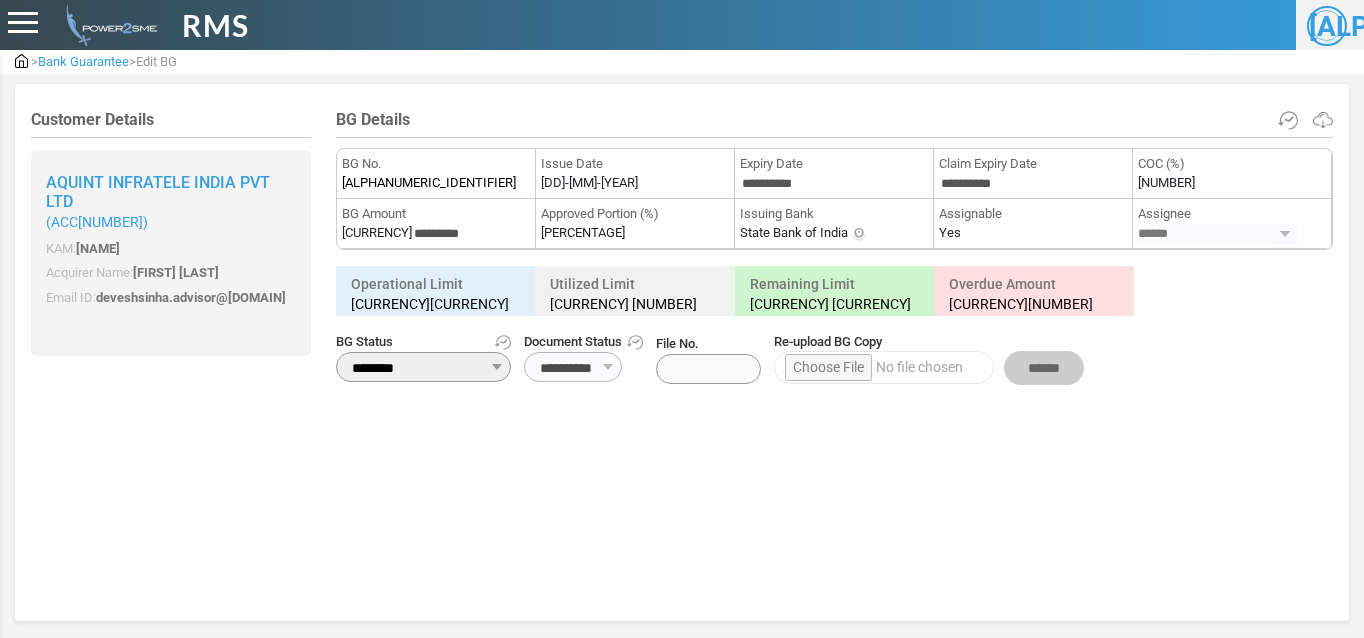 scroll, scrollTop: 0, scrollLeft: 0, axis: both 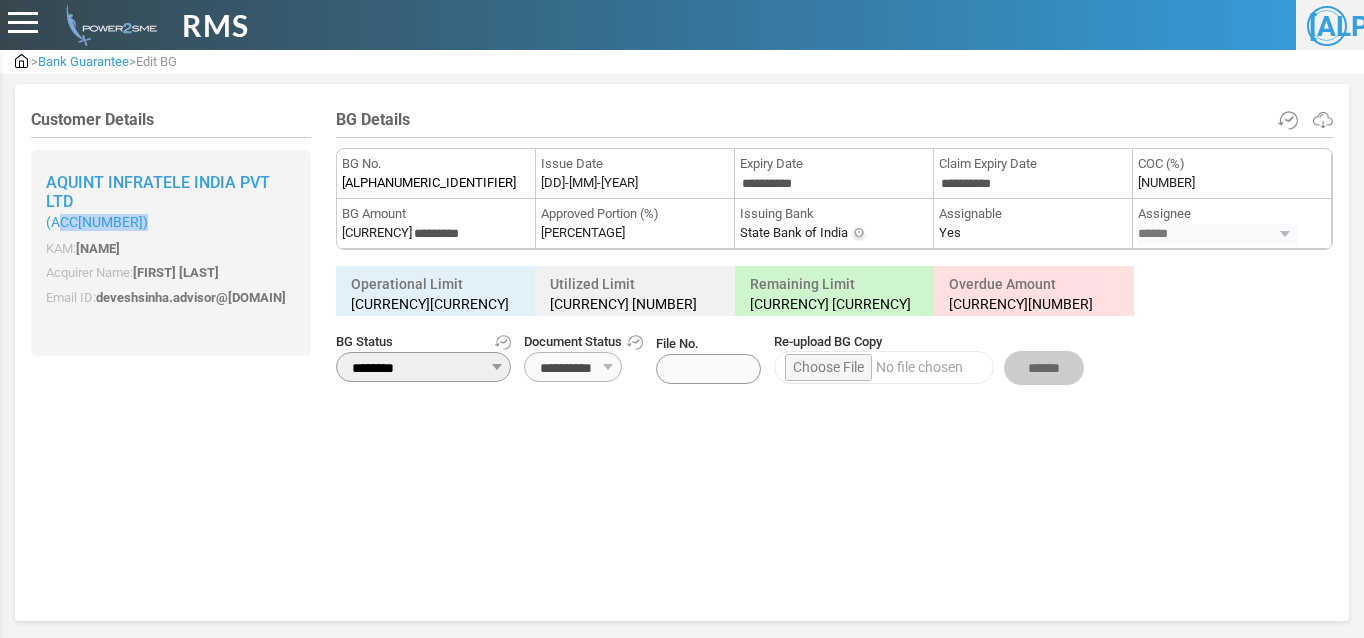 drag, startPoint x: 56, startPoint y: 220, endPoint x: 154, endPoint y: 221, distance: 98.005104 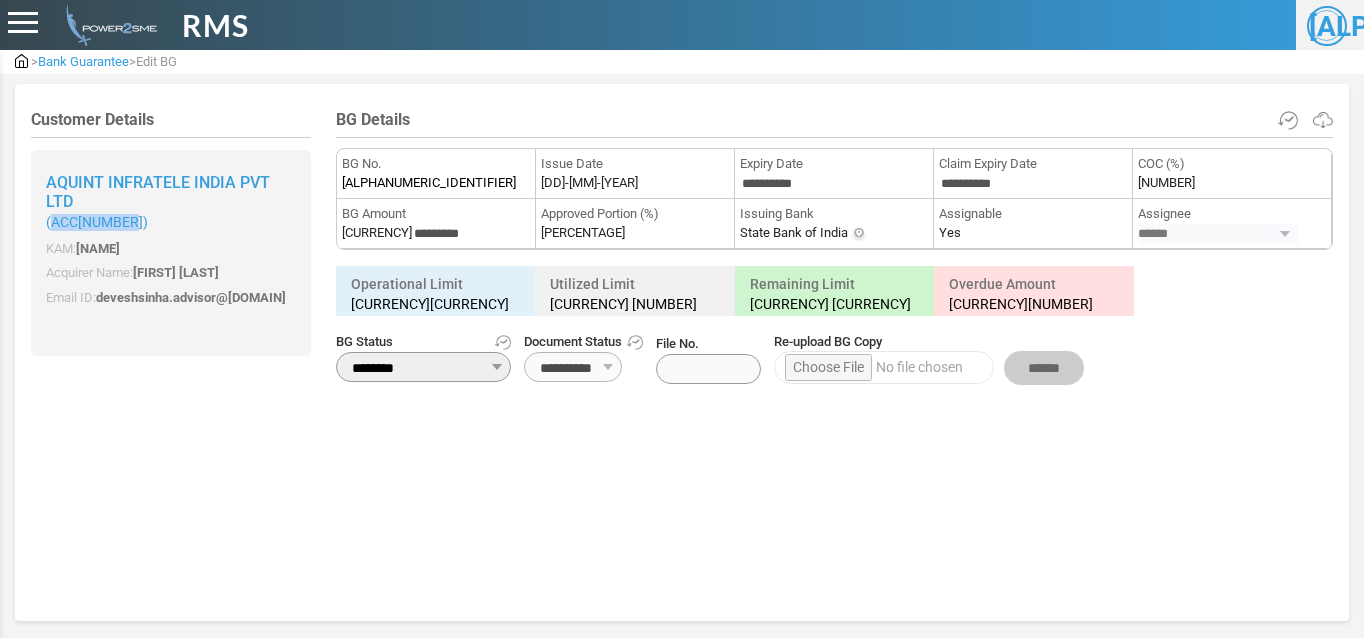 drag, startPoint x: 53, startPoint y: 222, endPoint x: 132, endPoint y: 224, distance: 79.025314 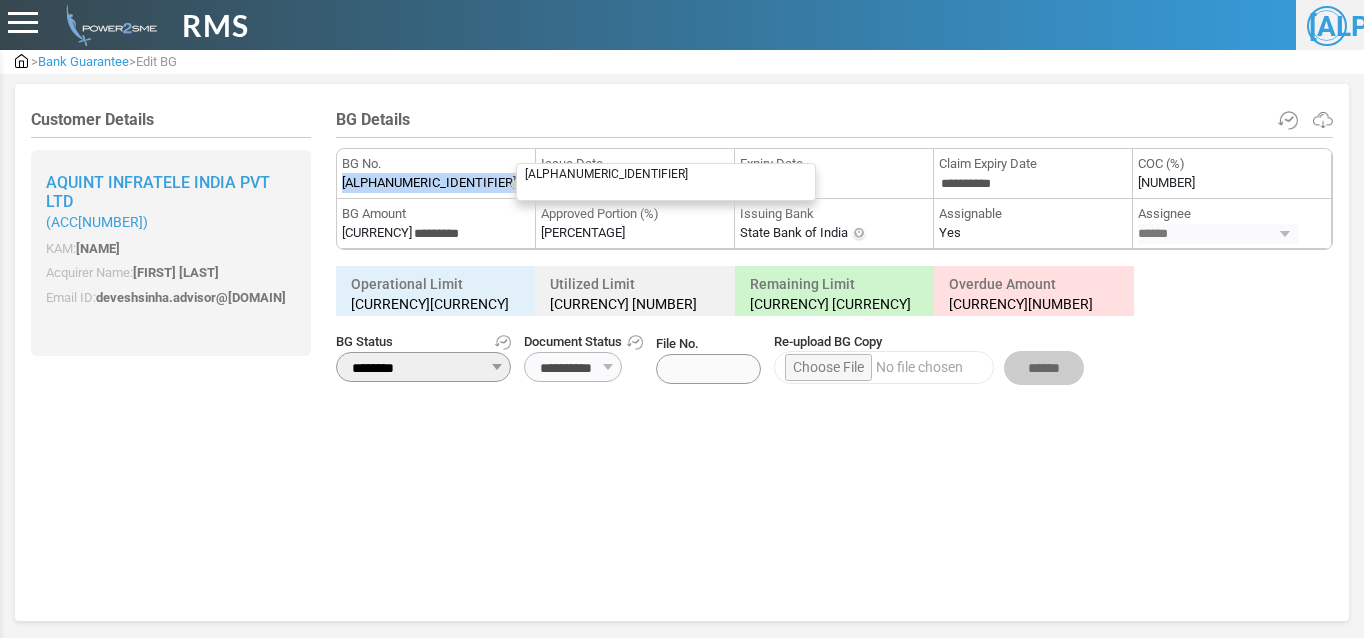 drag, startPoint x: 345, startPoint y: 187, endPoint x: 463, endPoint y: 190, distance: 118.03813 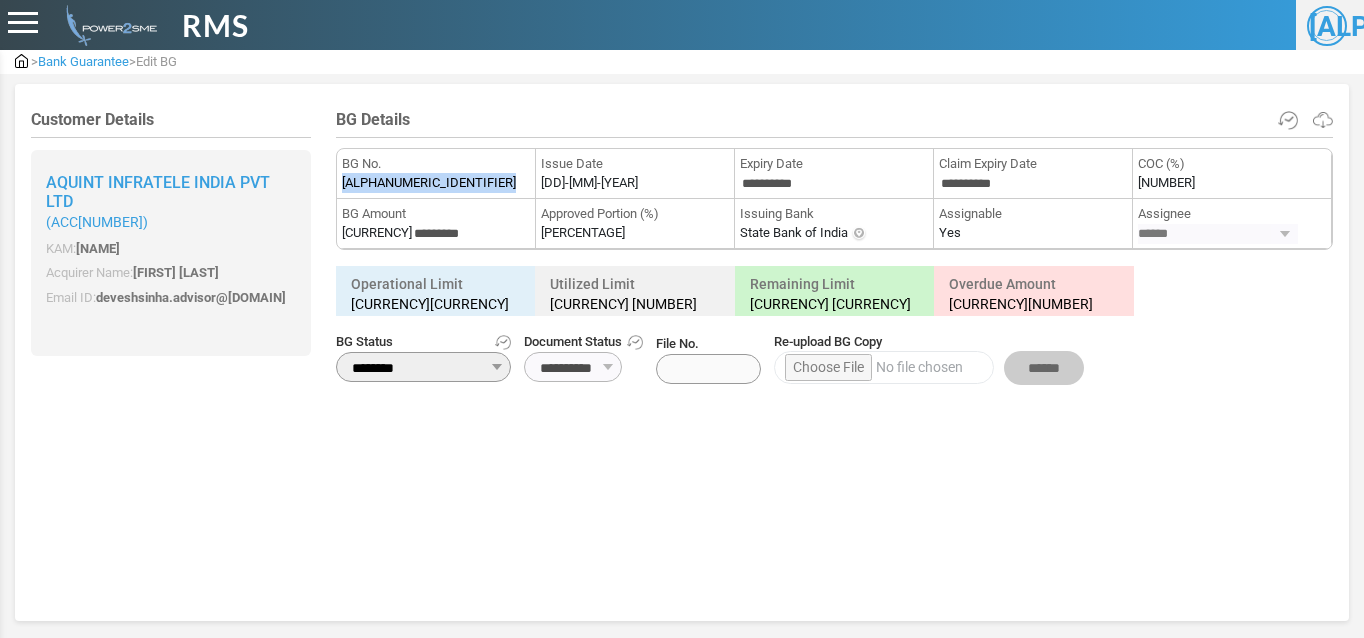 copy on "0505424BG0000838" 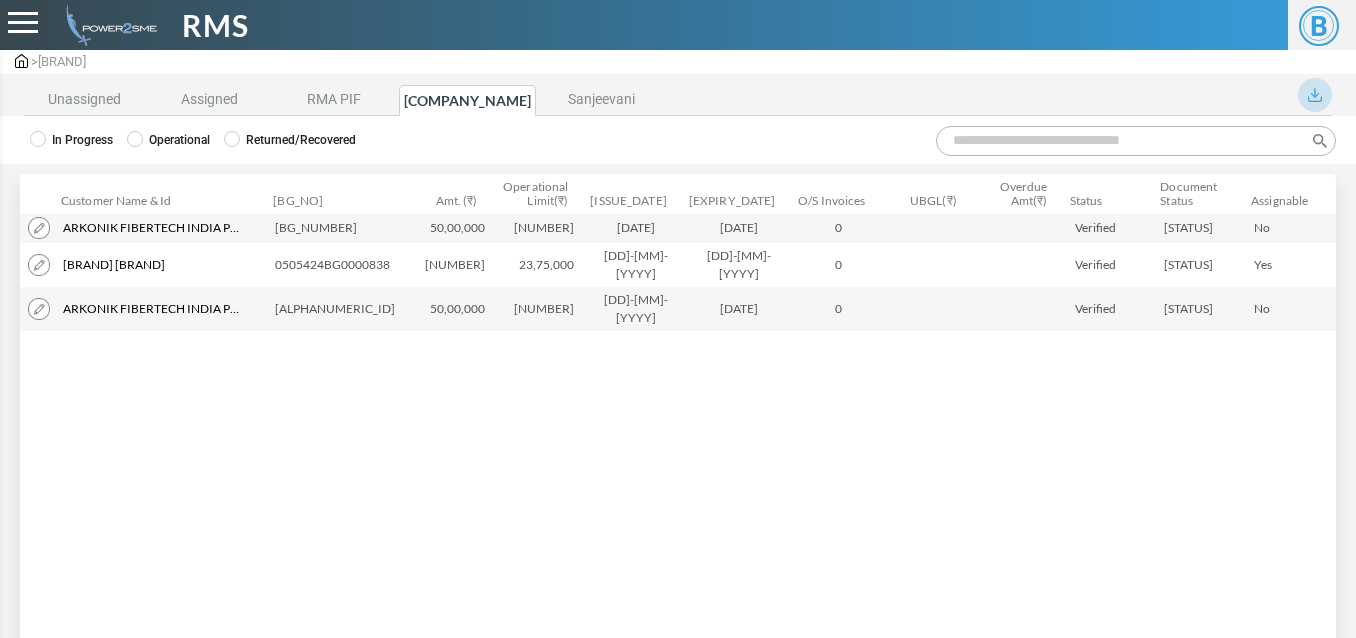 scroll, scrollTop: 0, scrollLeft: 0, axis: both 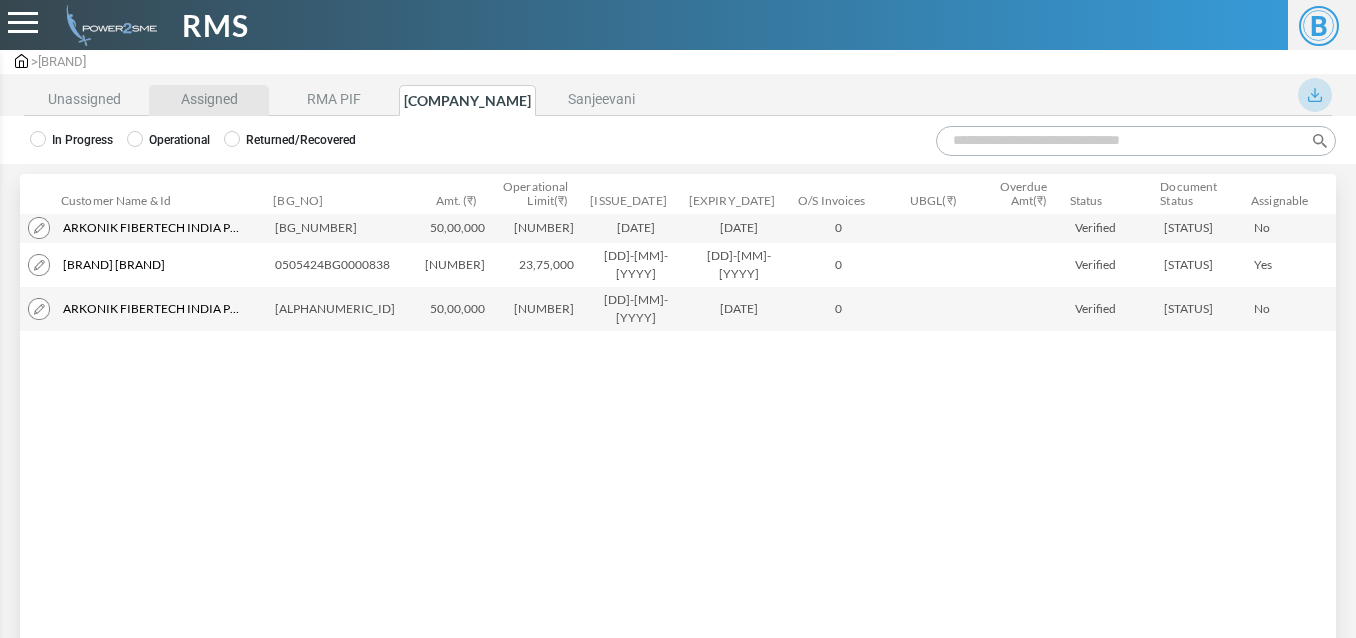 click on "Assigned" at bounding box center [209, 100] 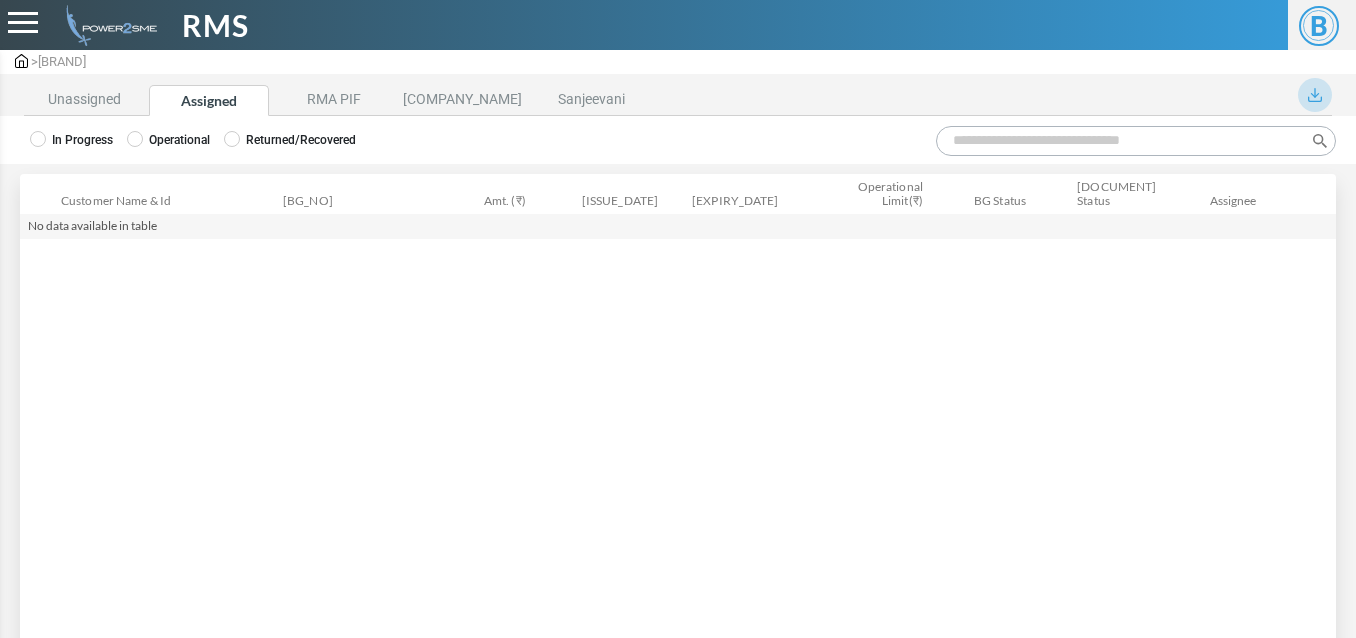 click on "Operational" at bounding box center [71, 140] 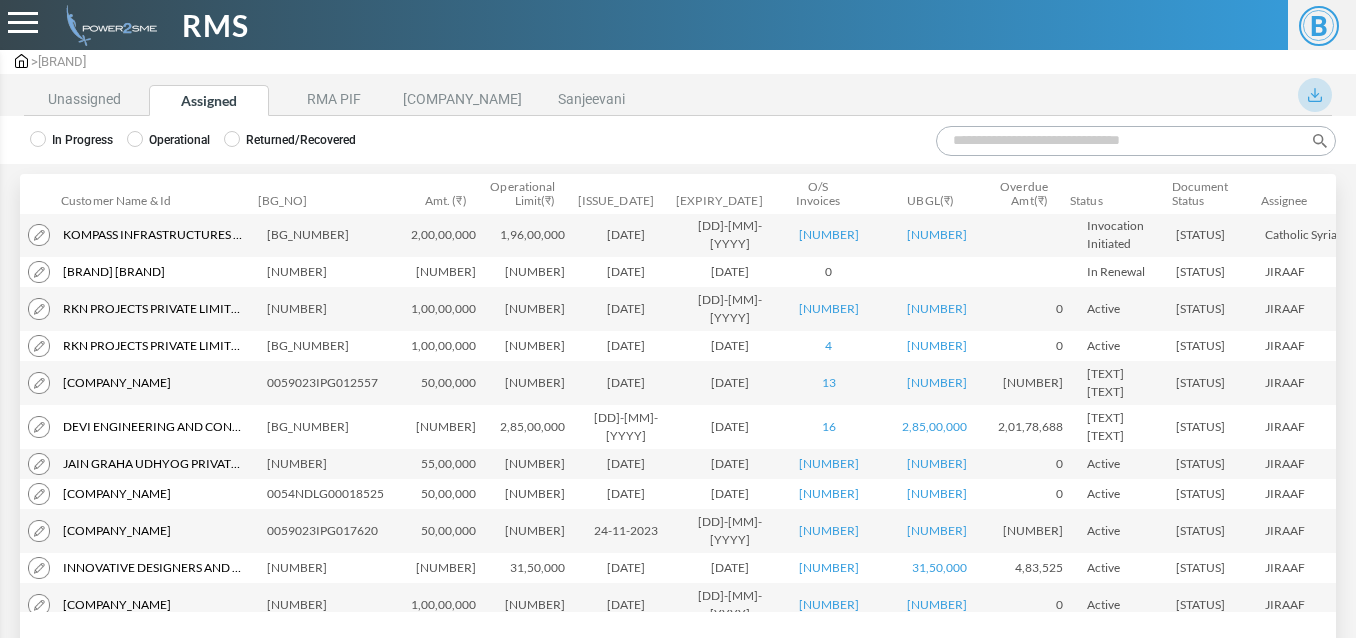 click on "Search:" at bounding box center (1136, 141) 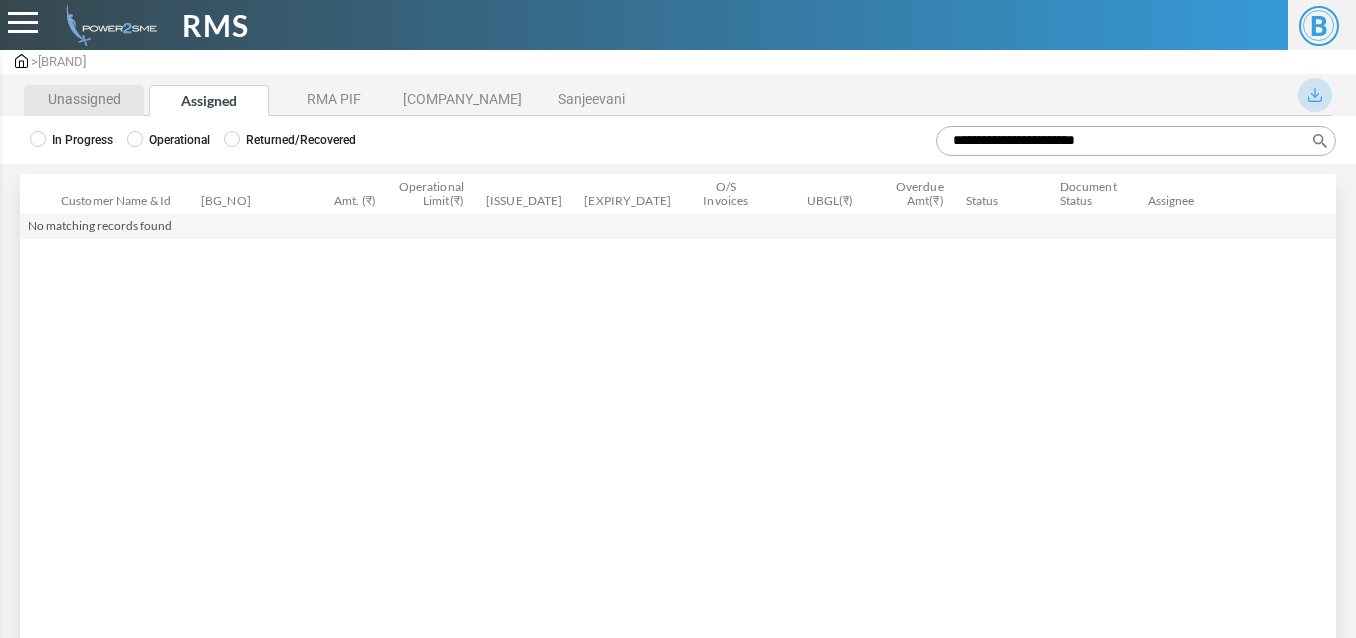 type on "**********" 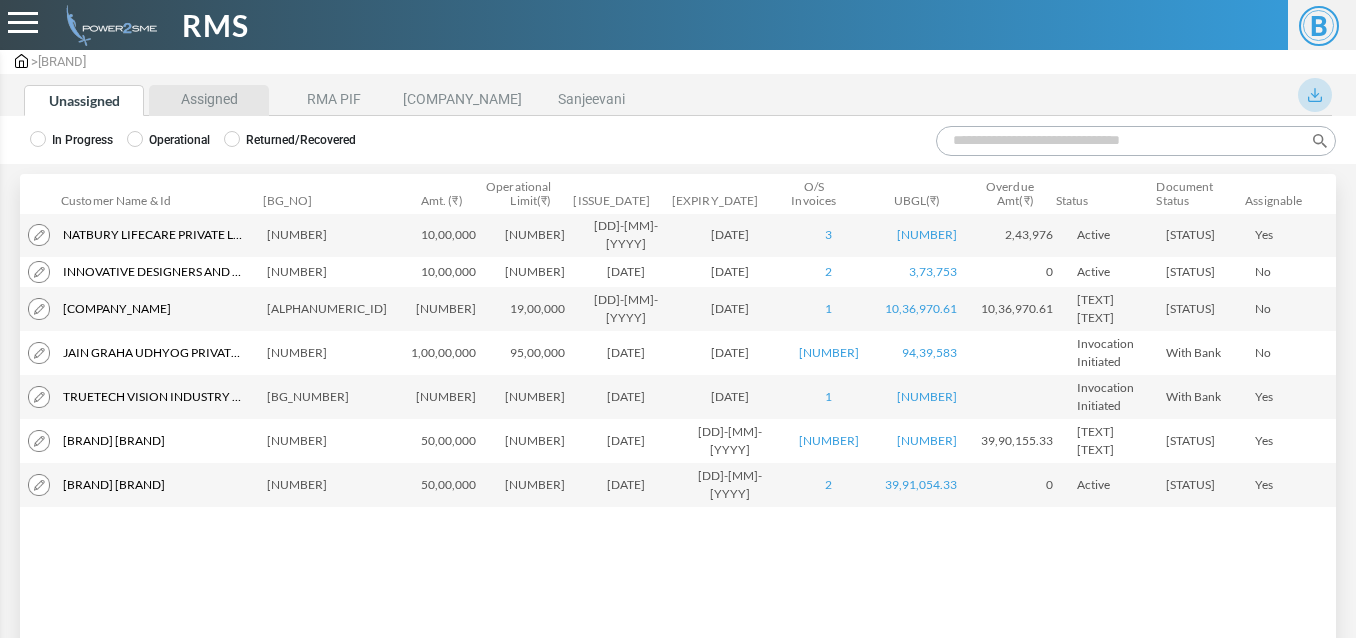 click on "Assigned" at bounding box center (209, 100) 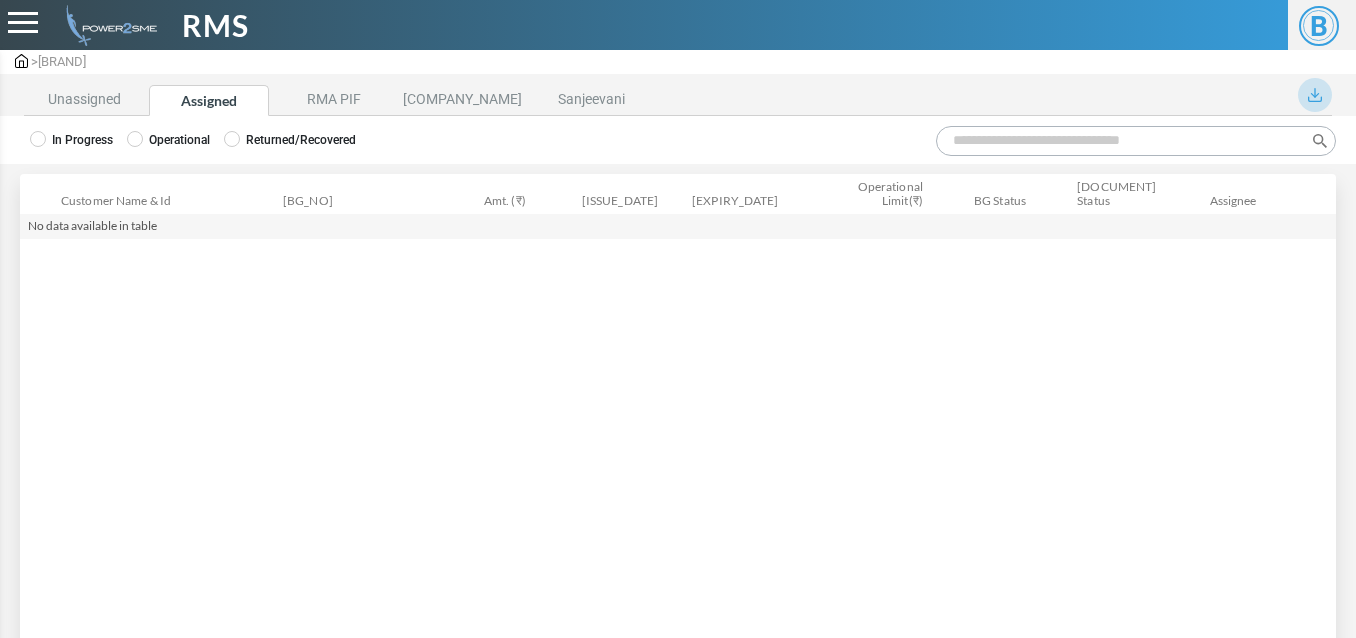 click on "Operational" at bounding box center [71, 140] 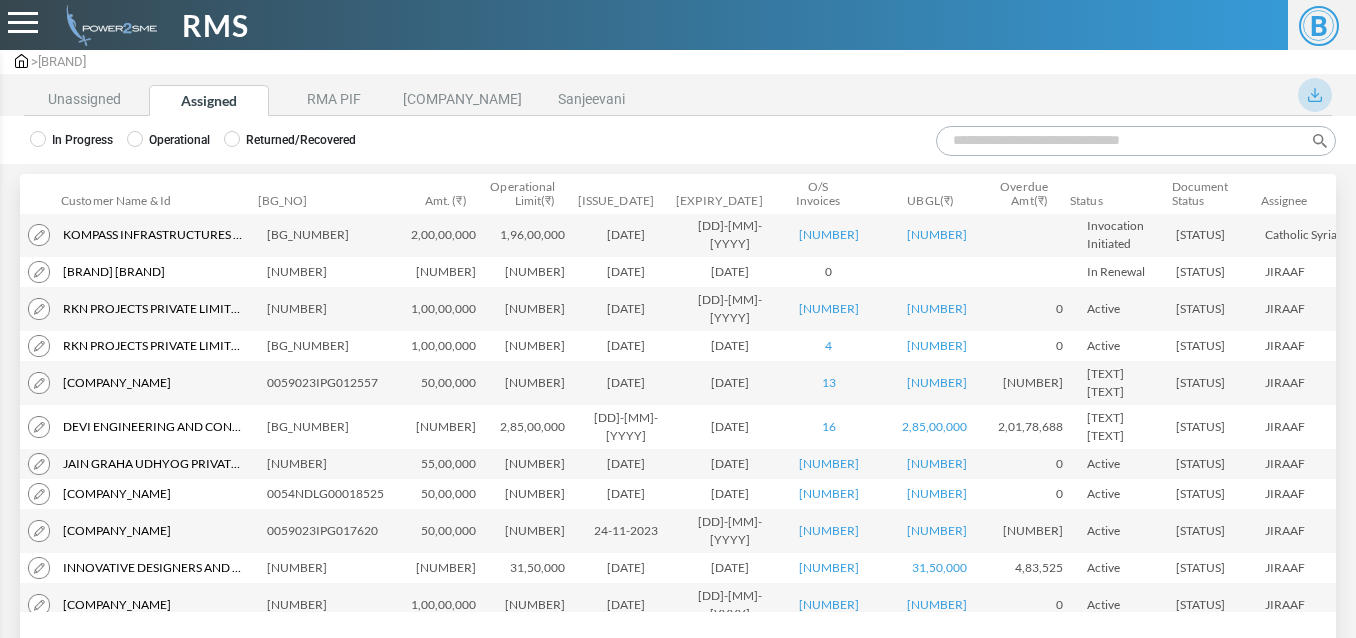 click on "Search:" at bounding box center (1136, 141) 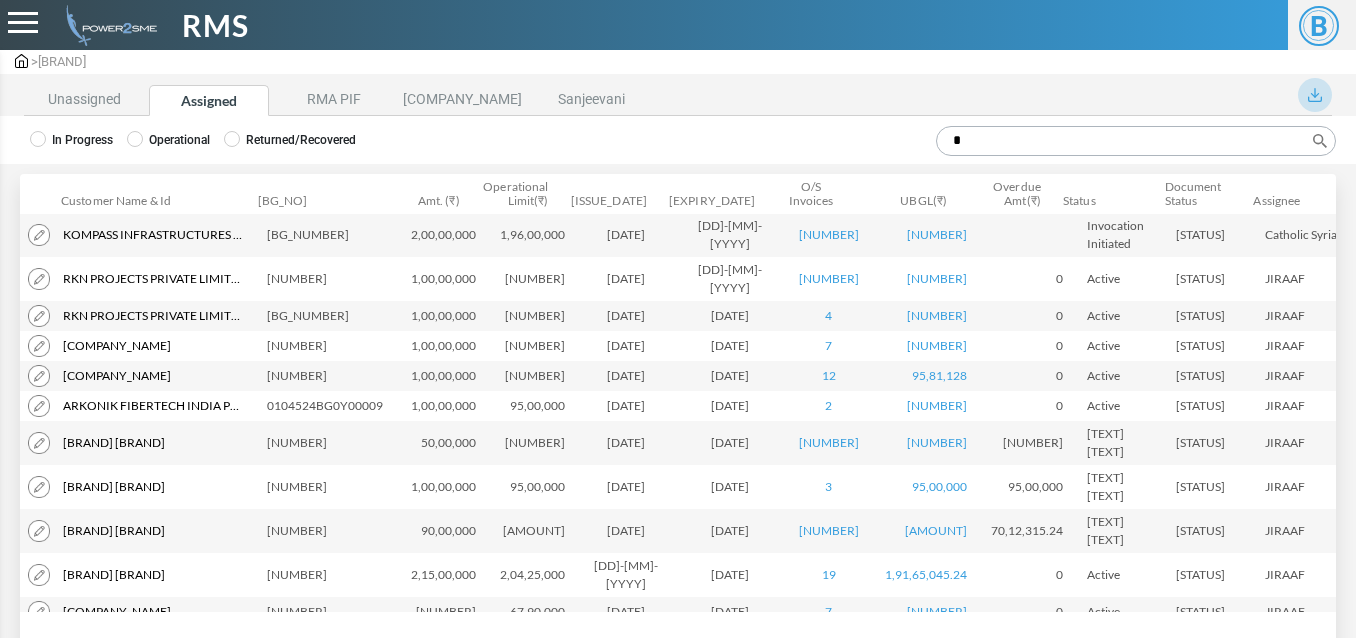 type 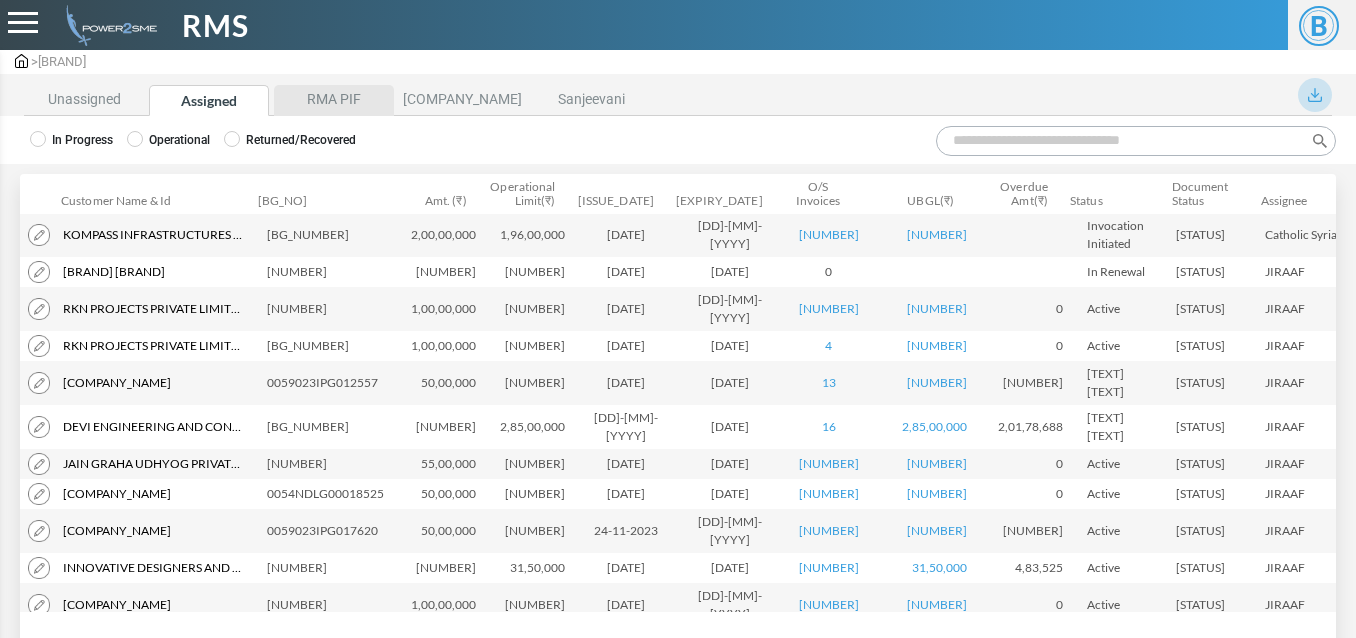 click on "RMA PIF" at bounding box center [334, 100] 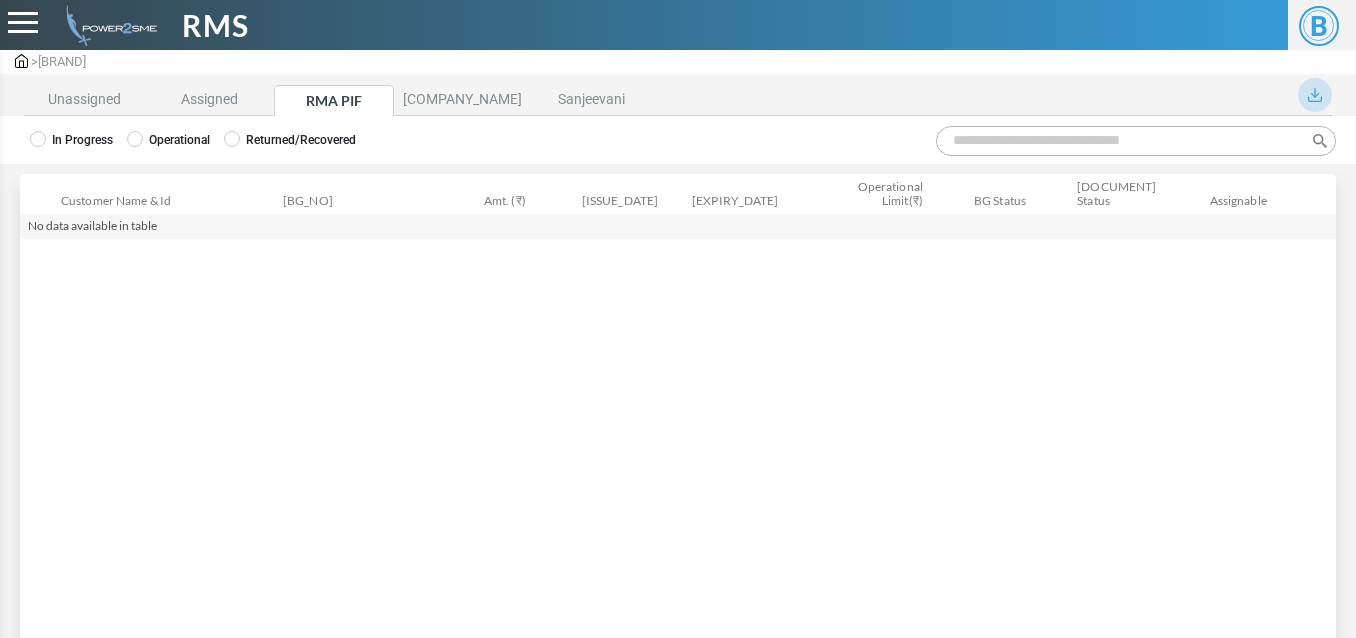 click on "Operational" at bounding box center [71, 140] 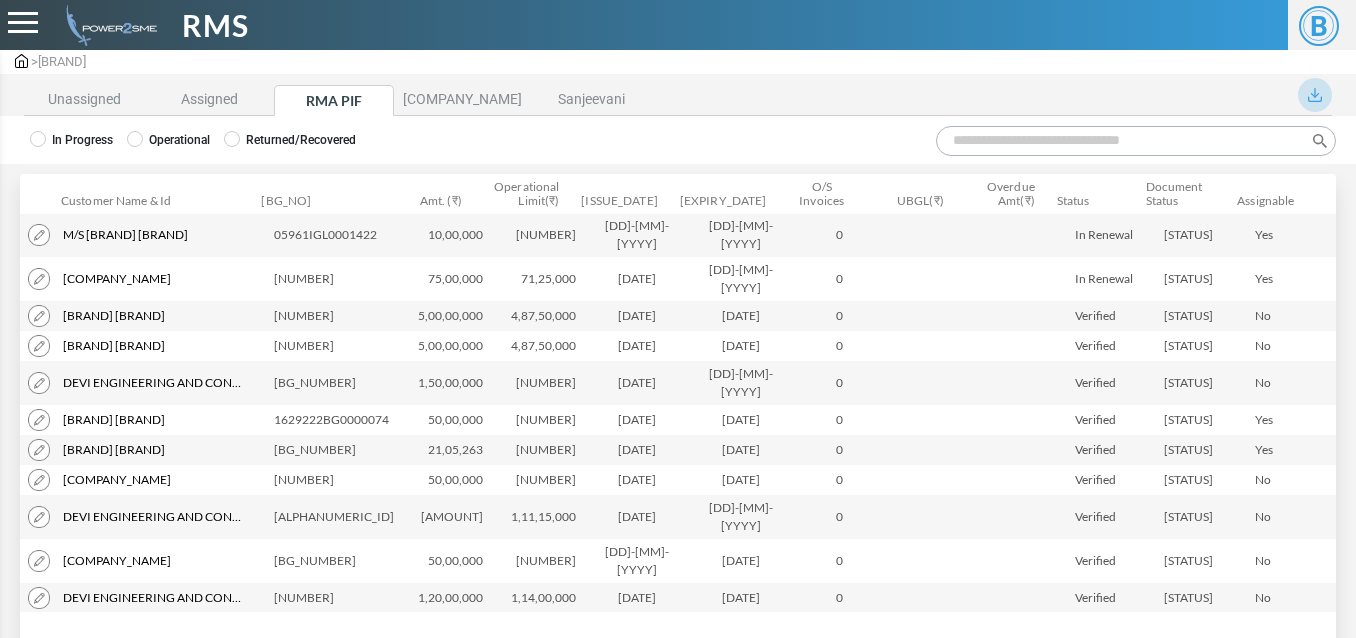 click on "Search:" at bounding box center [1136, 141] 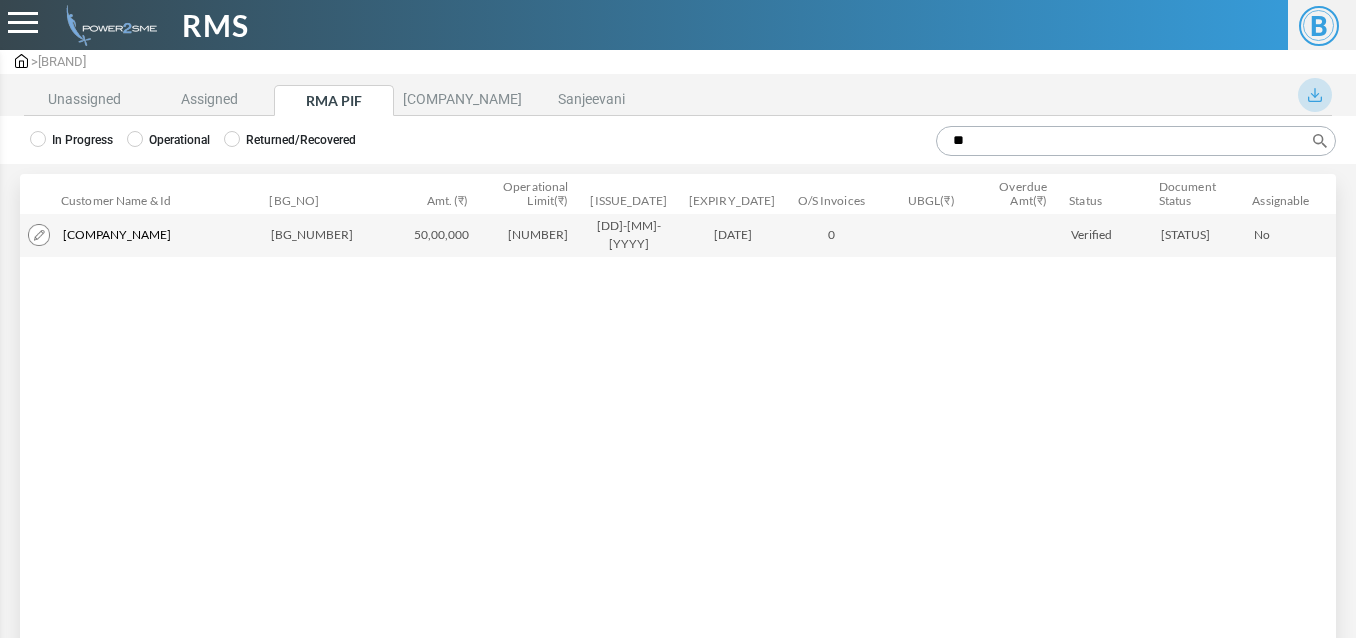 type on "**" 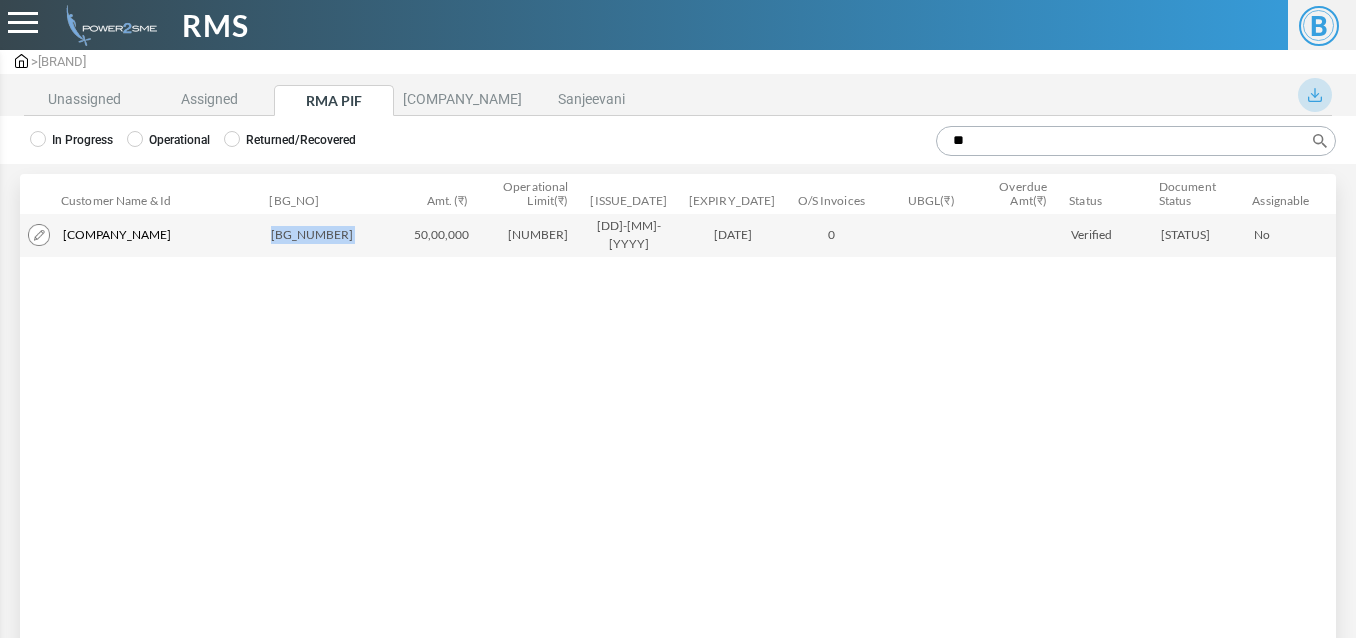 drag, startPoint x: 285, startPoint y: 227, endPoint x: 426, endPoint y: 236, distance: 141.28694 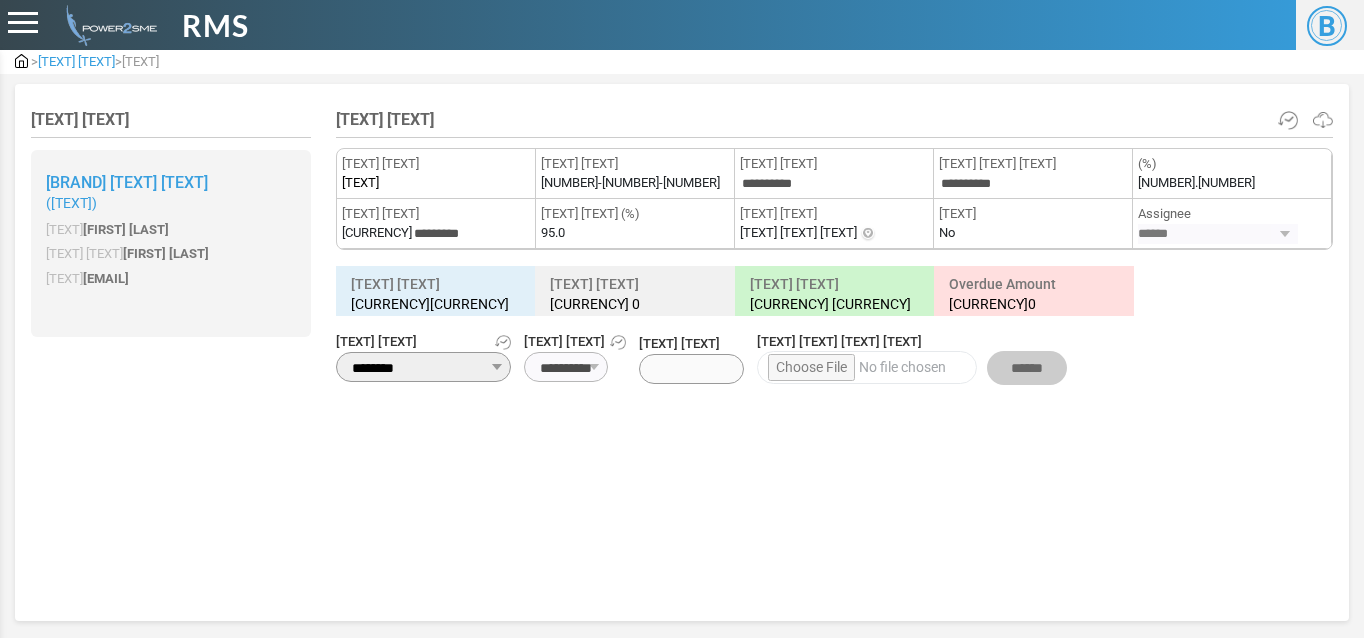 scroll, scrollTop: 0, scrollLeft: 0, axis: both 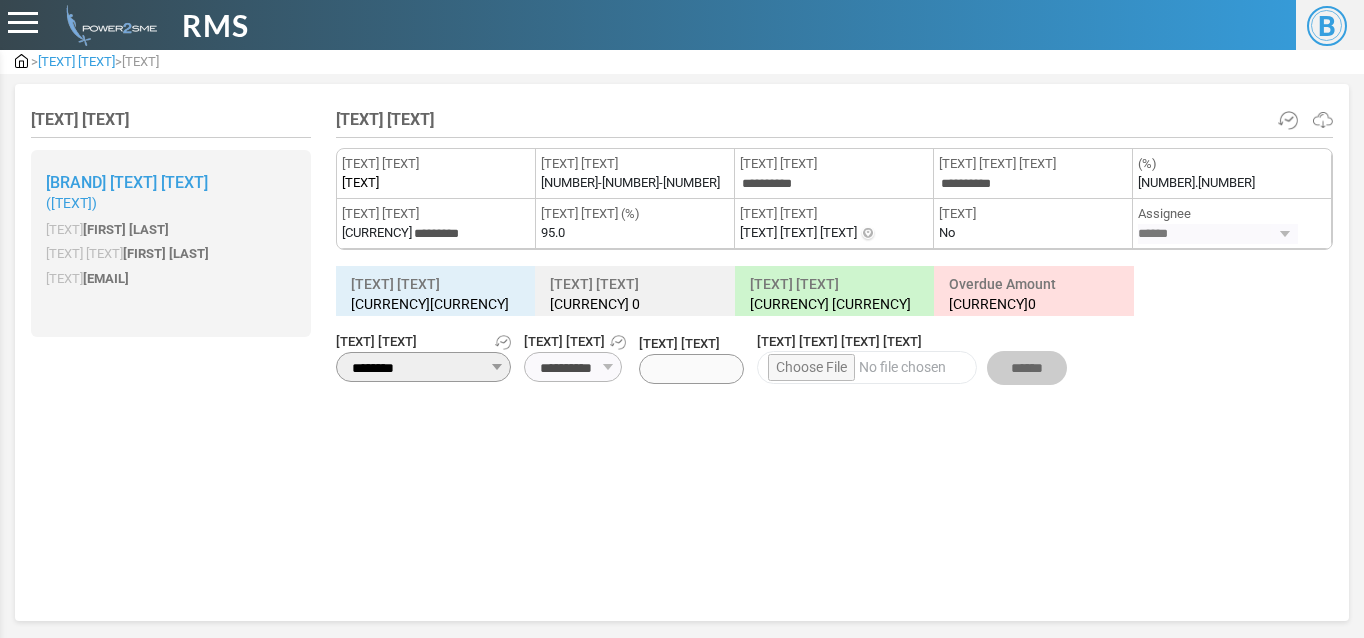 drag, startPoint x: 53, startPoint y: 206, endPoint x: 130, endPoint y: 206, distance: 77 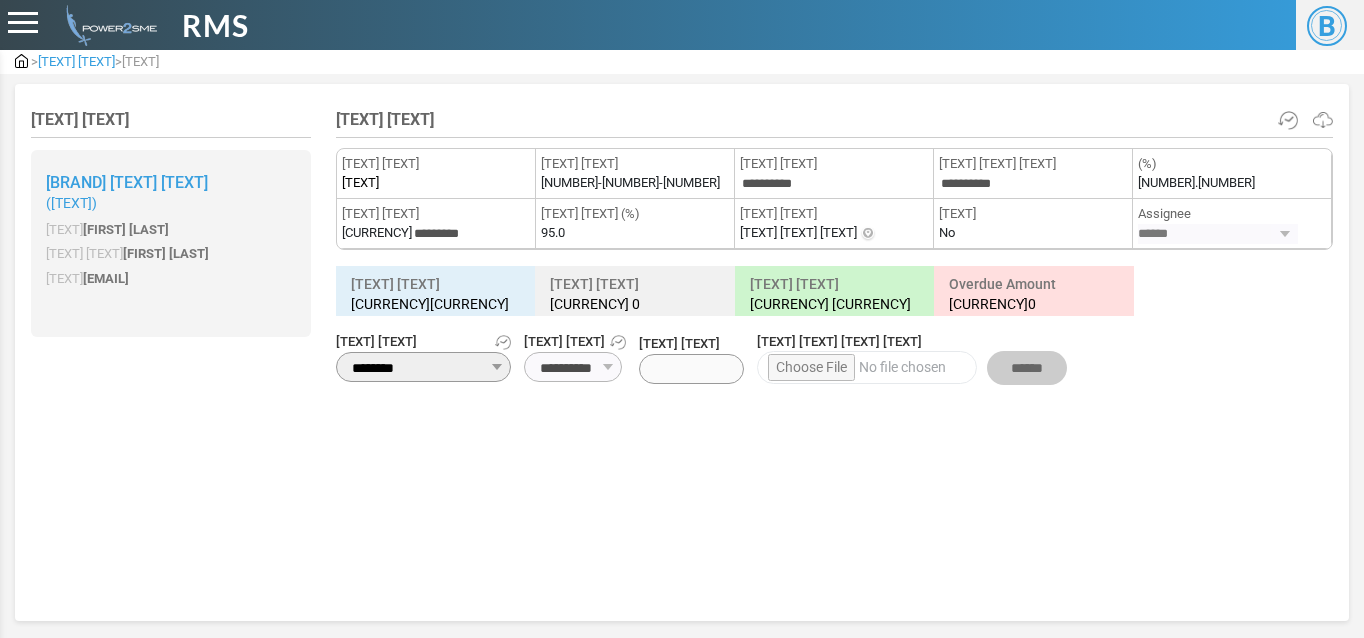click on "[TEXT]" at bounding box center (71, 203) 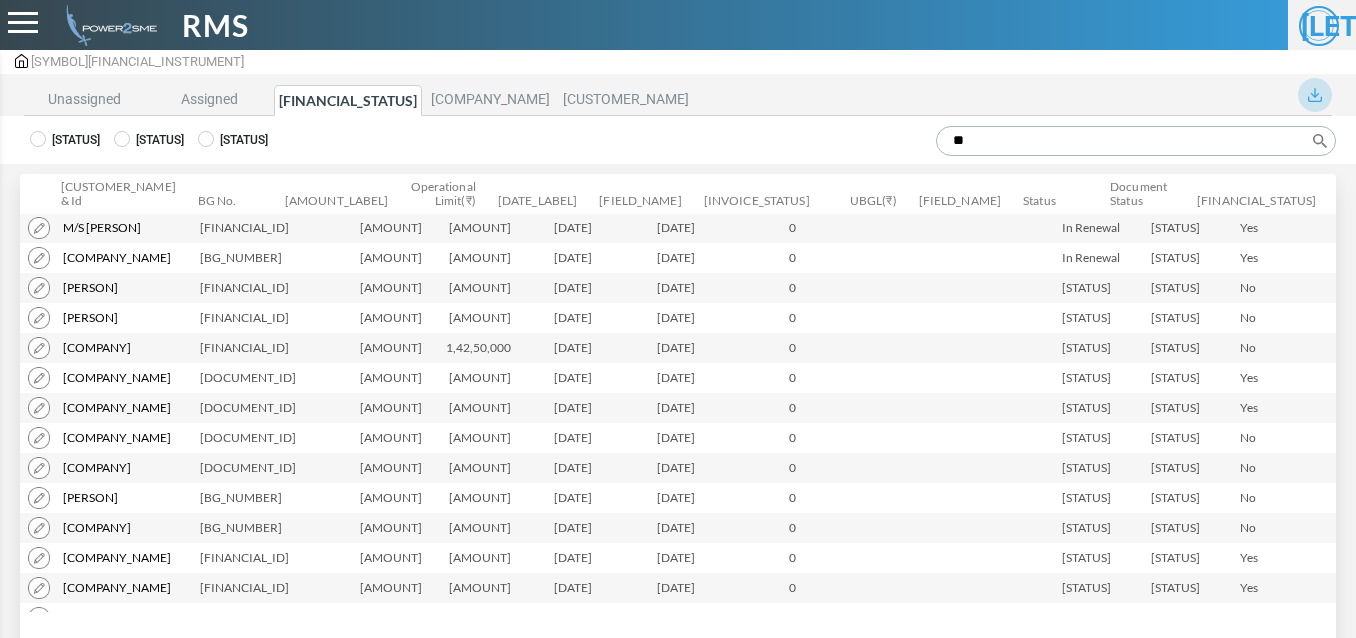 scroll, scrollTop: 0, scrollLeft: 0, axis: both 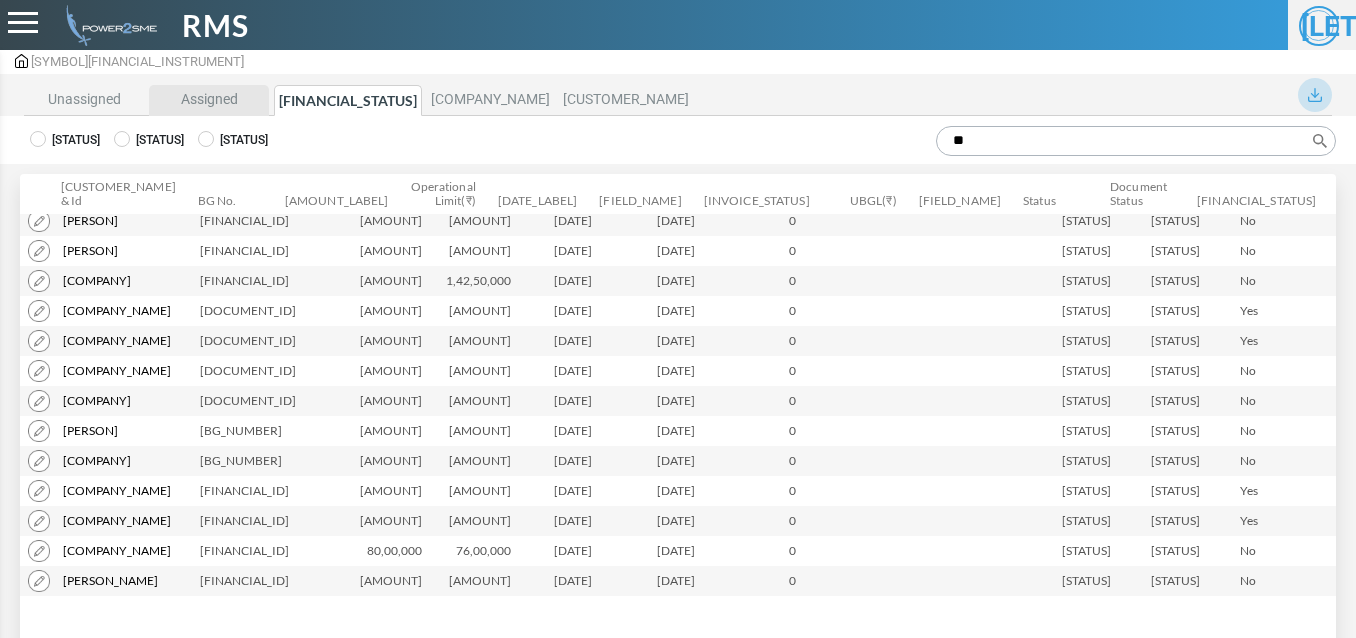 click on "Assigned" at bounding box center [209, 100] 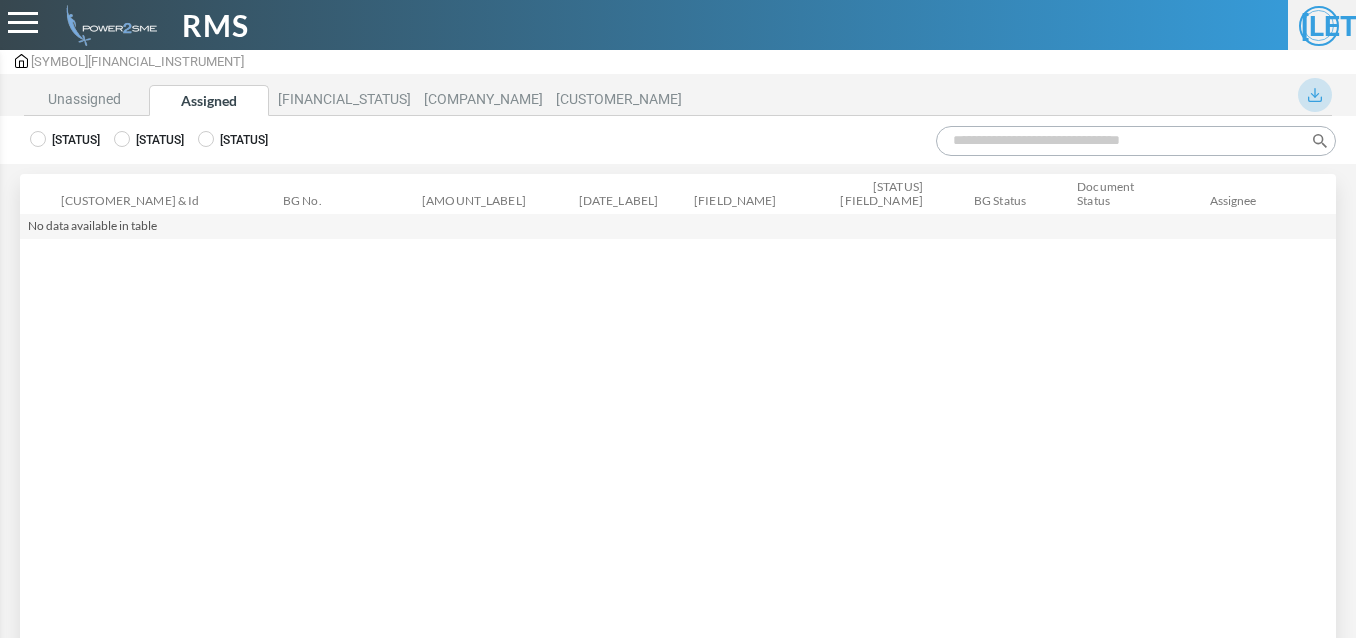 click on "In Progress
Operational
Returned/Recovered" at bounding box center (678, 140) 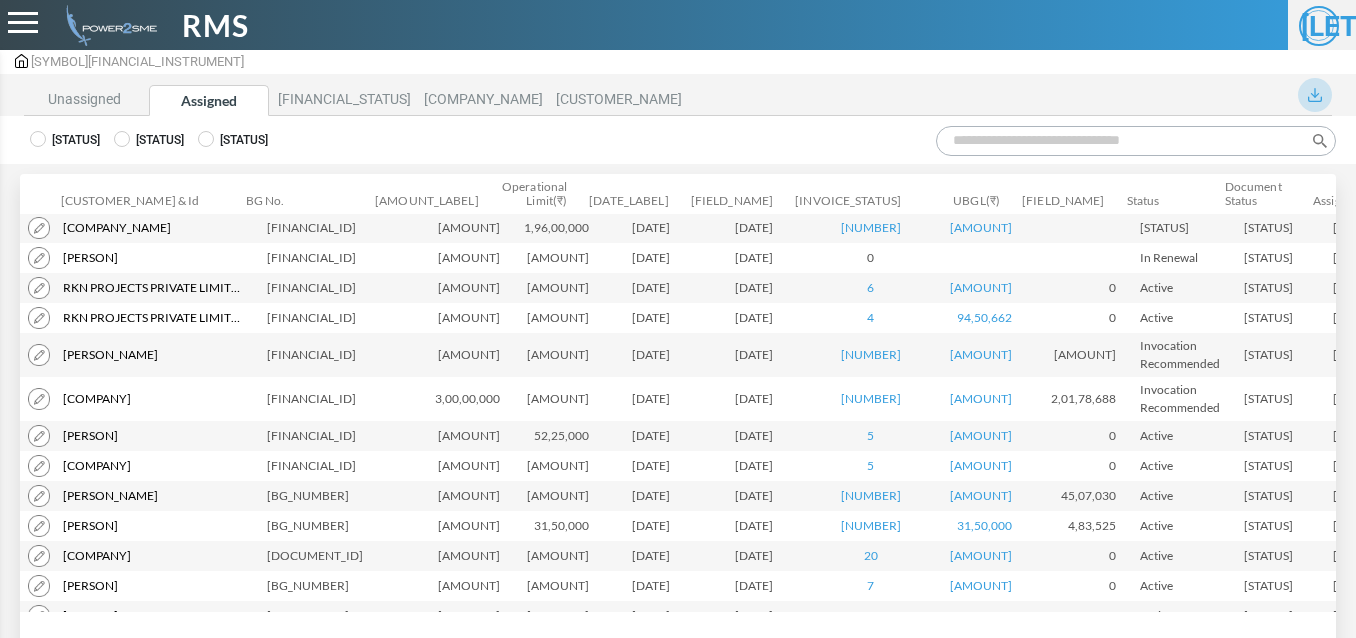 click on "Search:" at bounding box center [1136, 141] 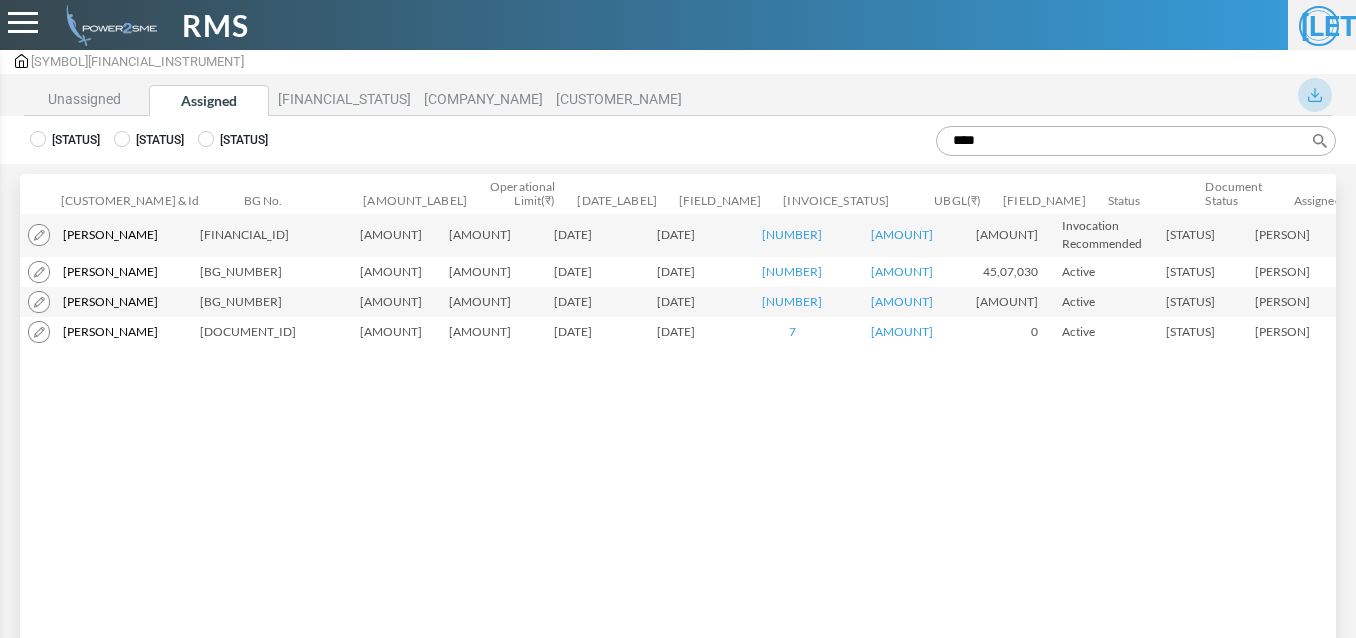 type on "****" 